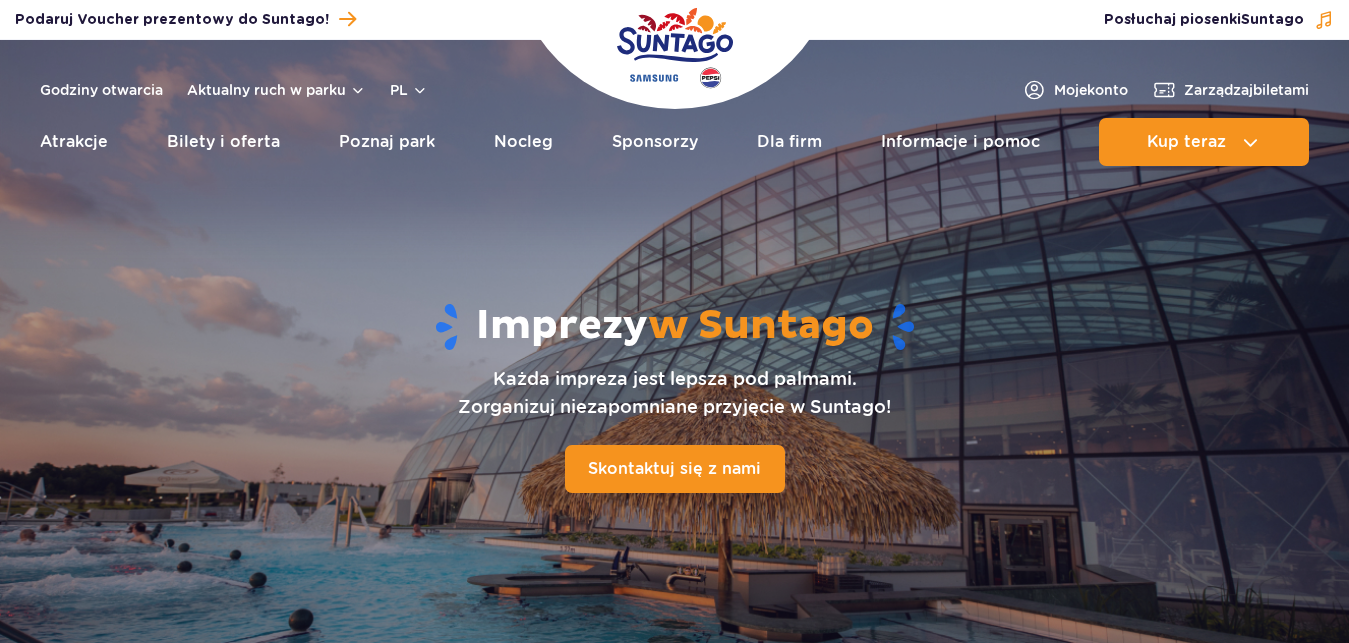 scroll, scrollTop: 0, scrollLeft: 0, axis: both 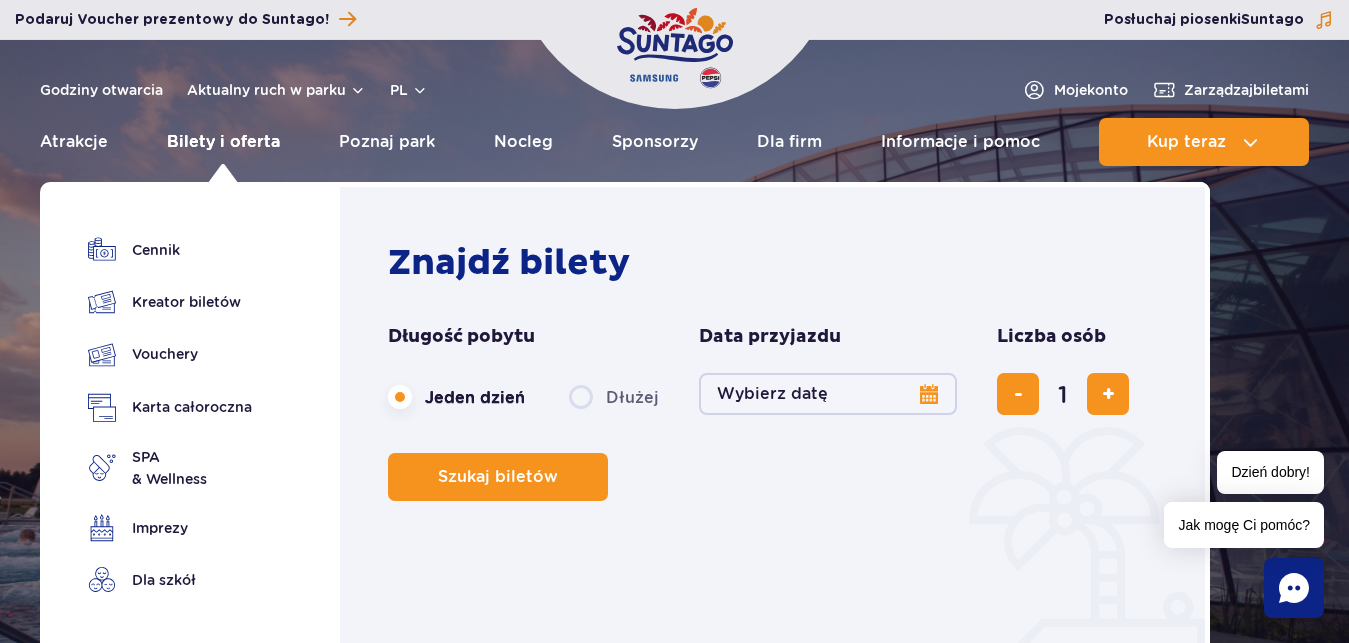 click on "Bilety i oferta" at bounding box center (223, 142) 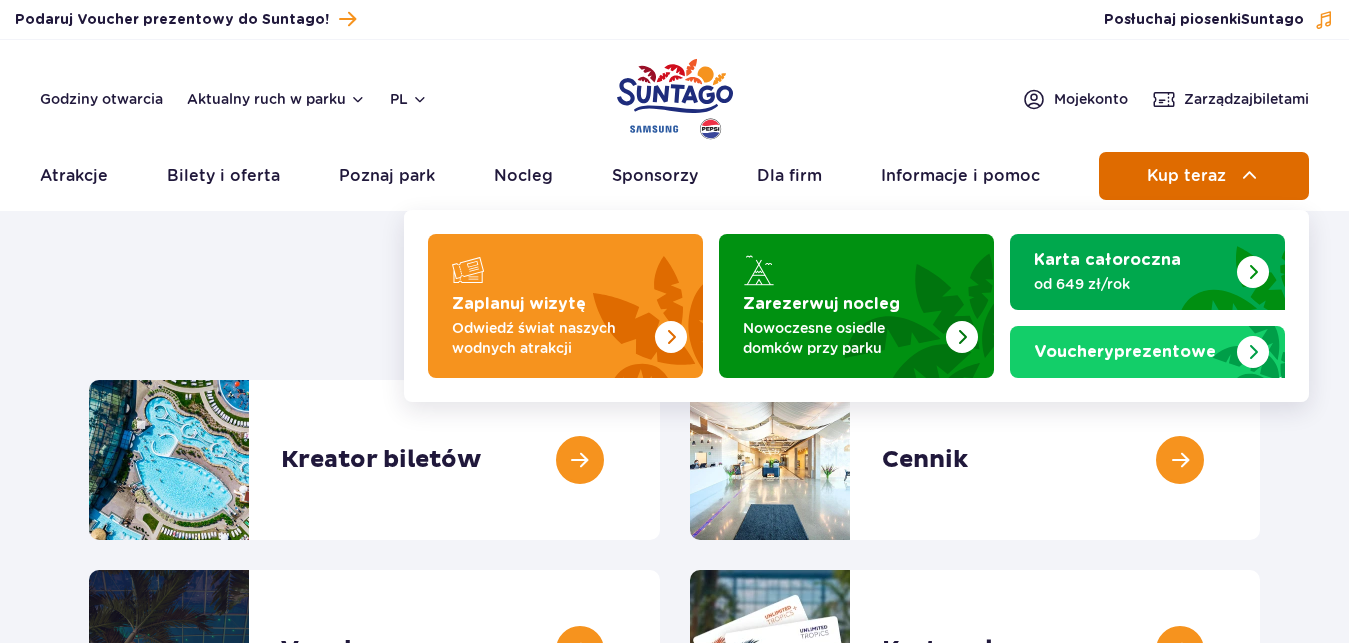 scroll, scrollTop: 0, scrollLeft: 0, axis: both 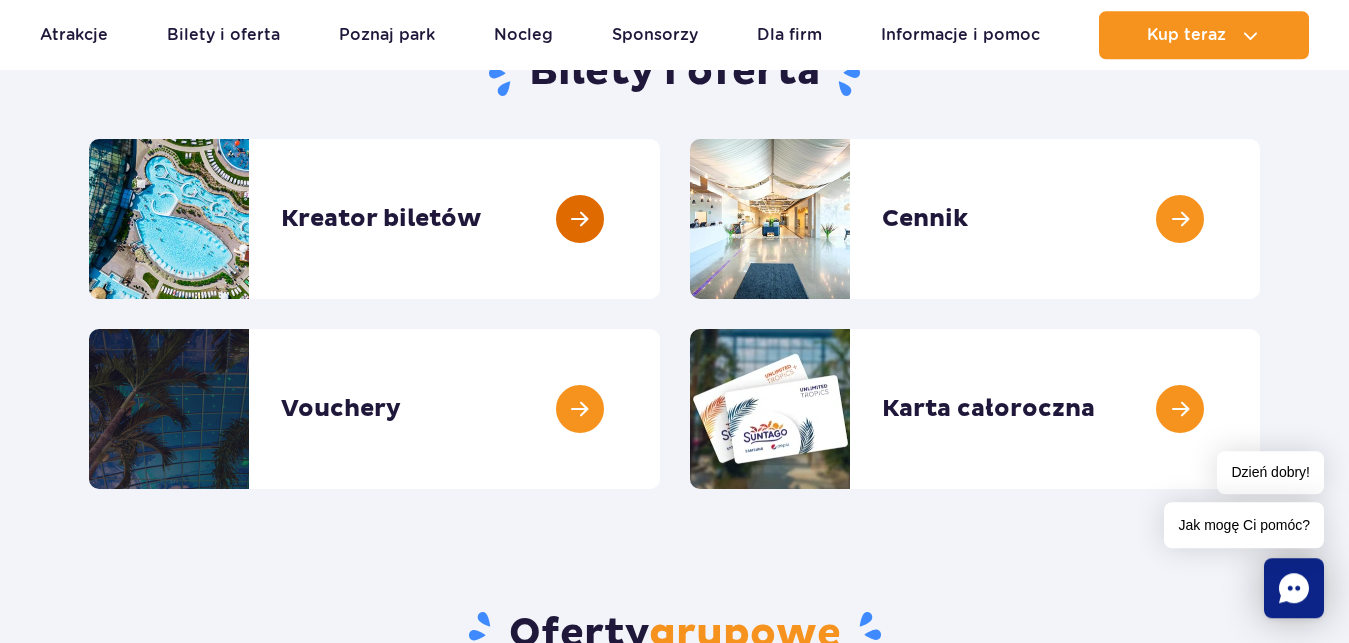 click at bounding box center [660, 219] 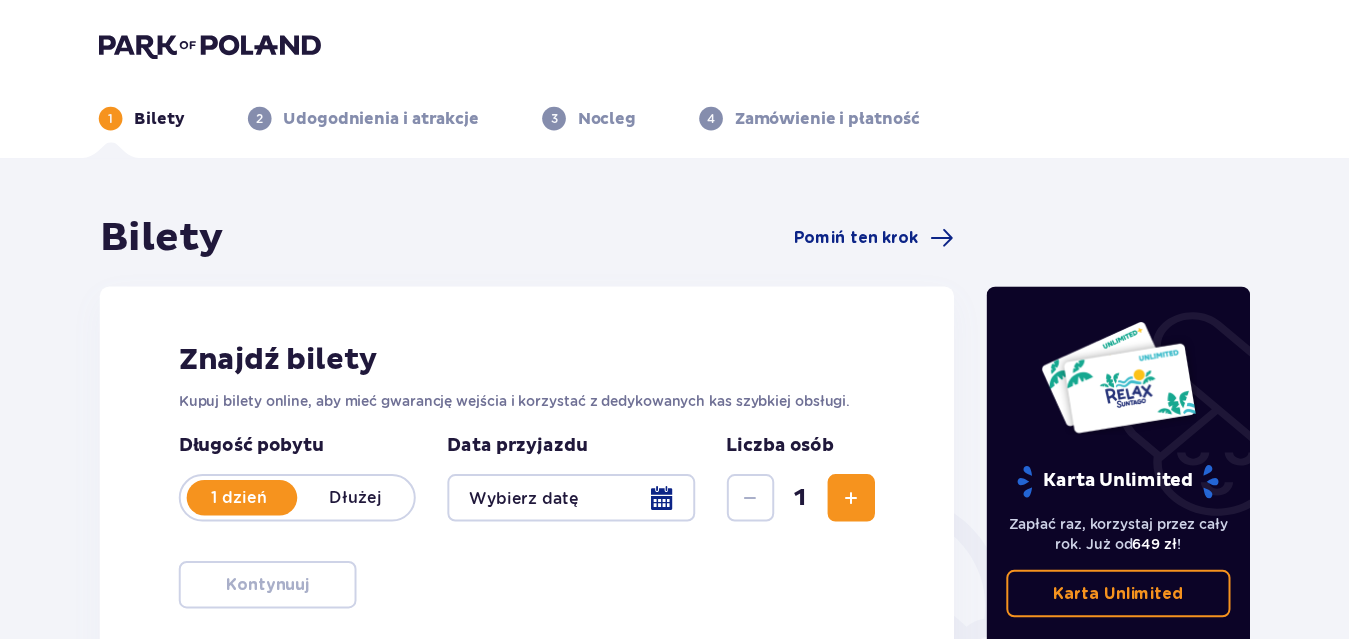 scroll, scrollTop: 0, scrollLeft: 0, axis: both 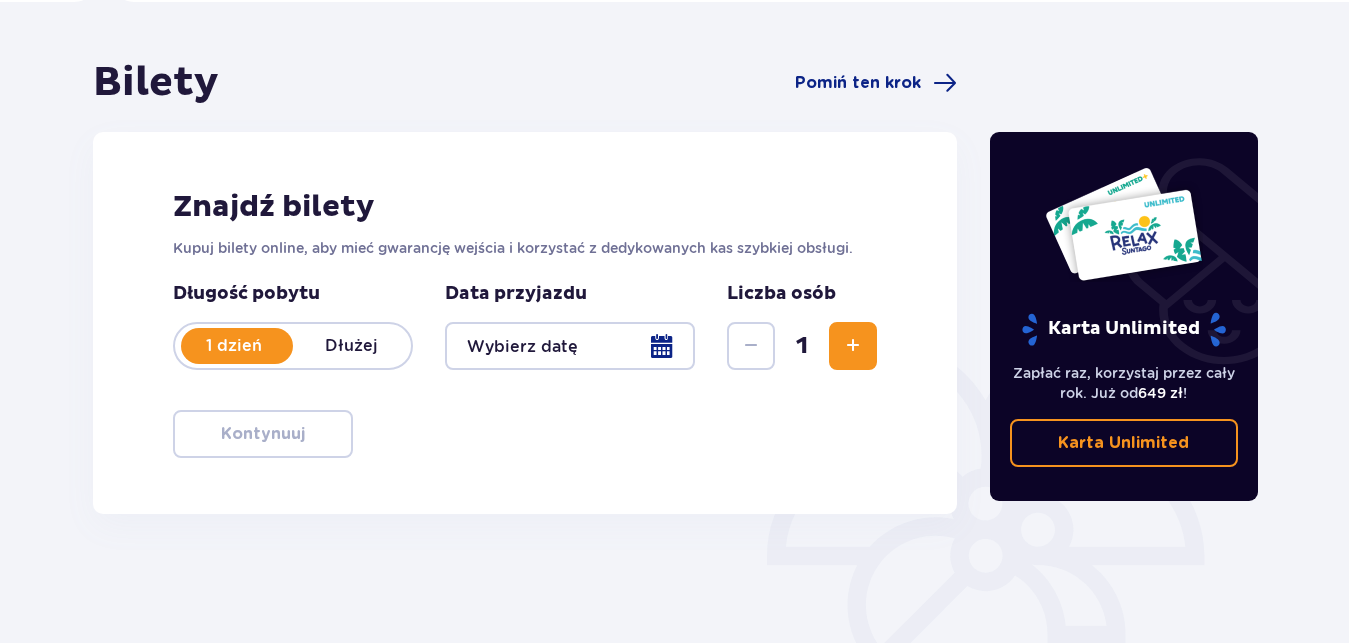 click on "1 dzień" at bounding box center [234, 346] 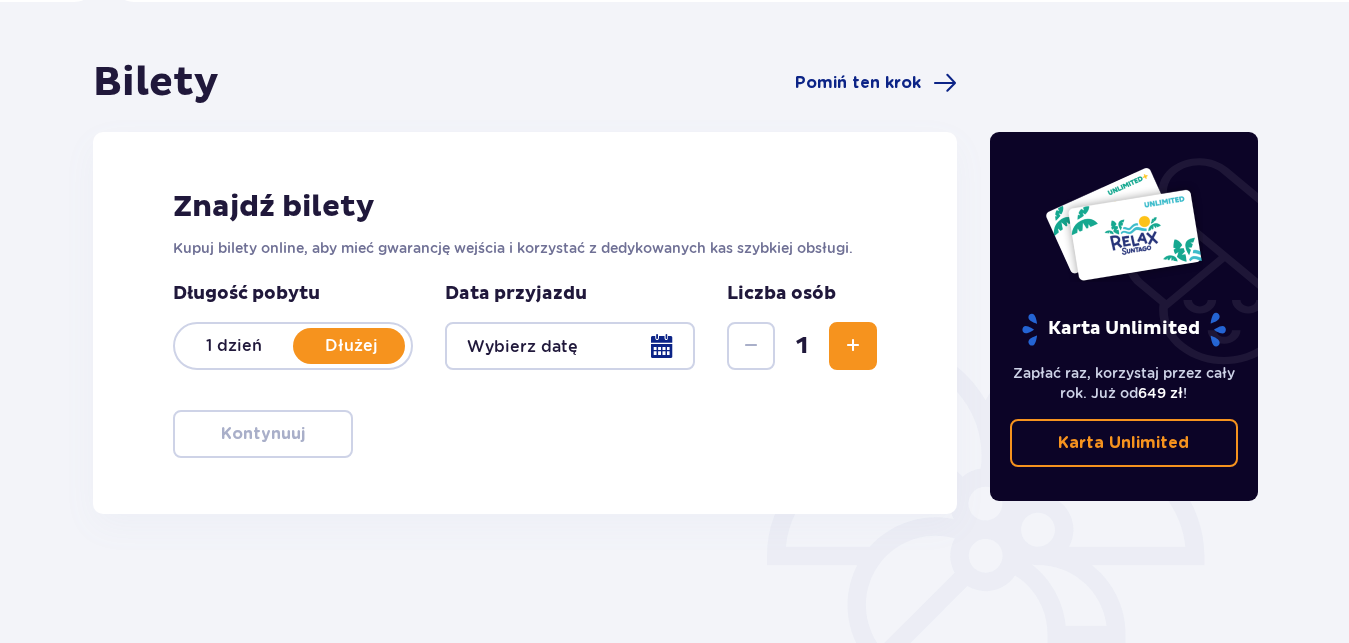 click at bounding box center [570, 346] 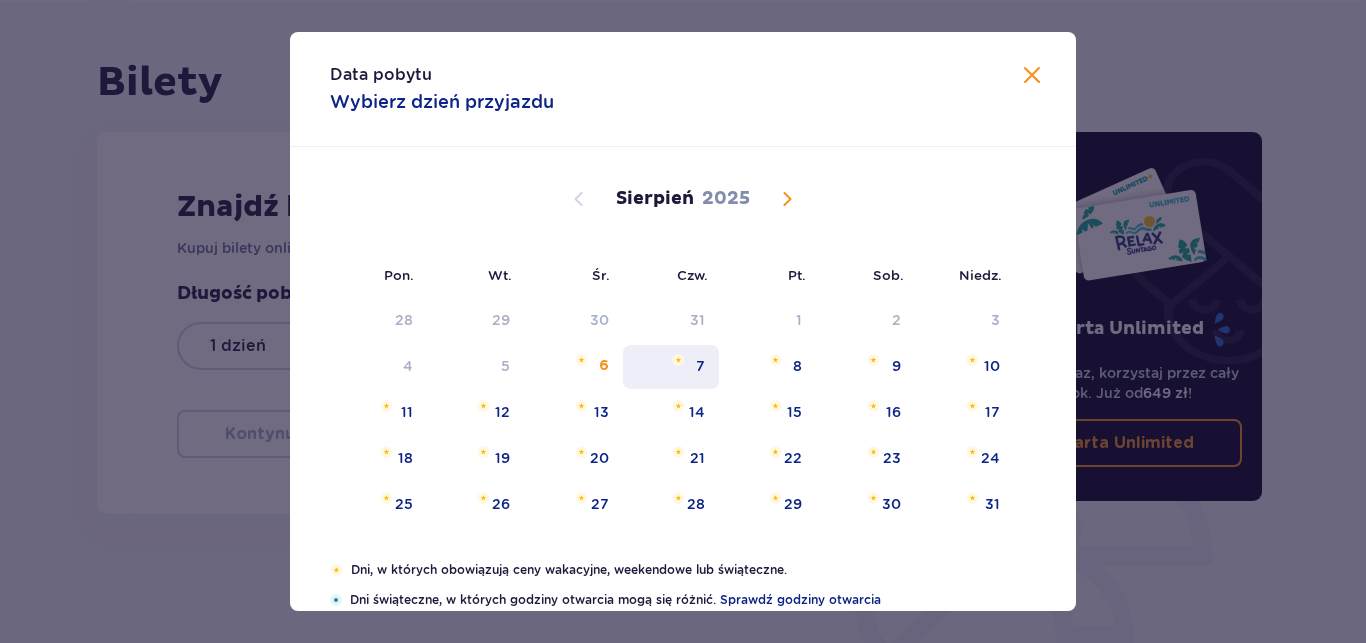 click on "7" at bounding box center (671, 367) 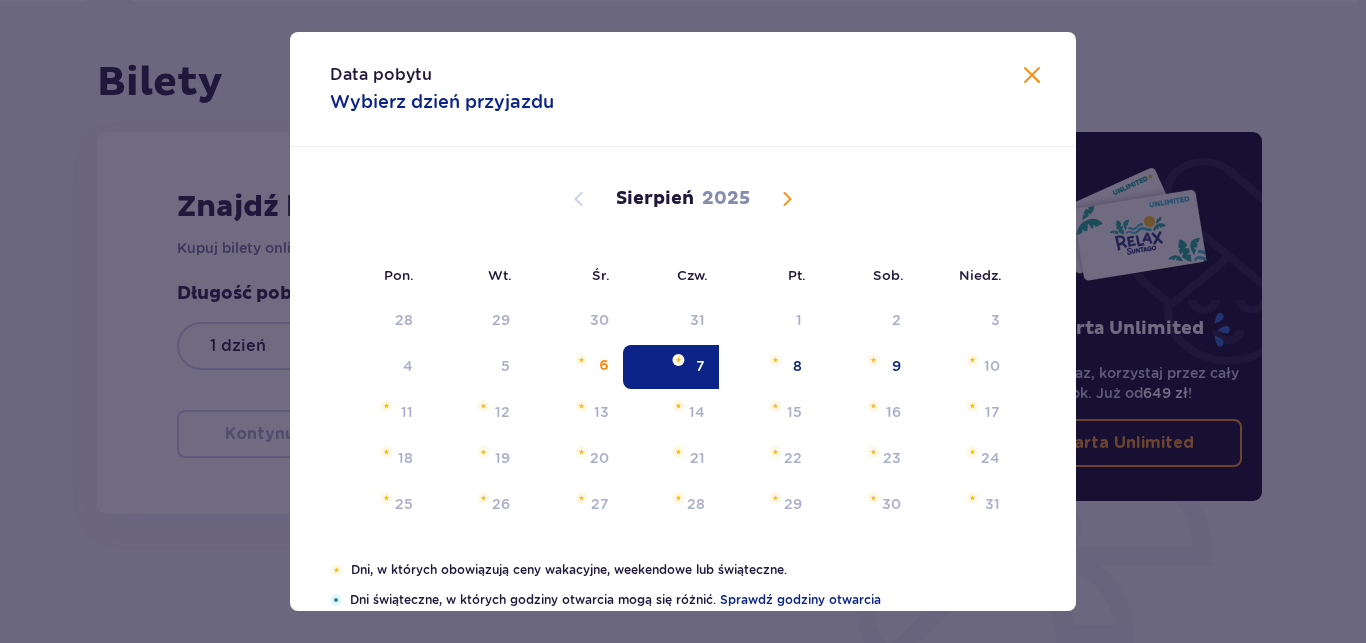 click at bounding box center (1032, 76) 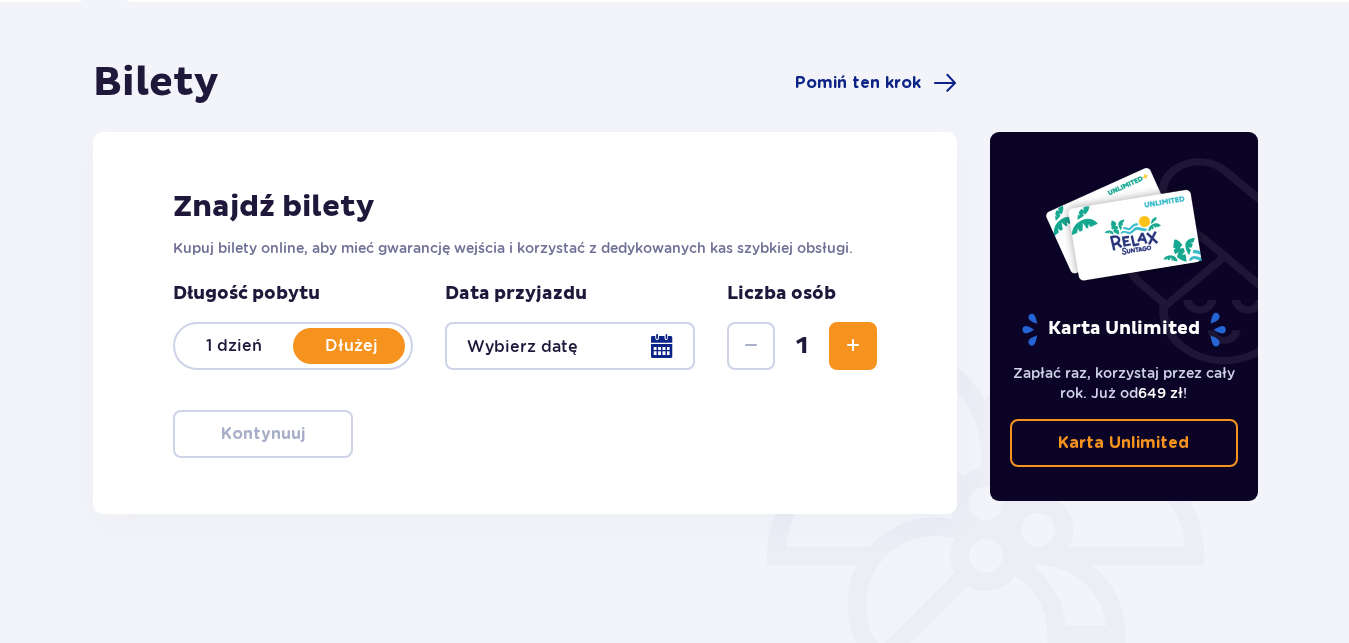 click at bounding box center (570, 346) 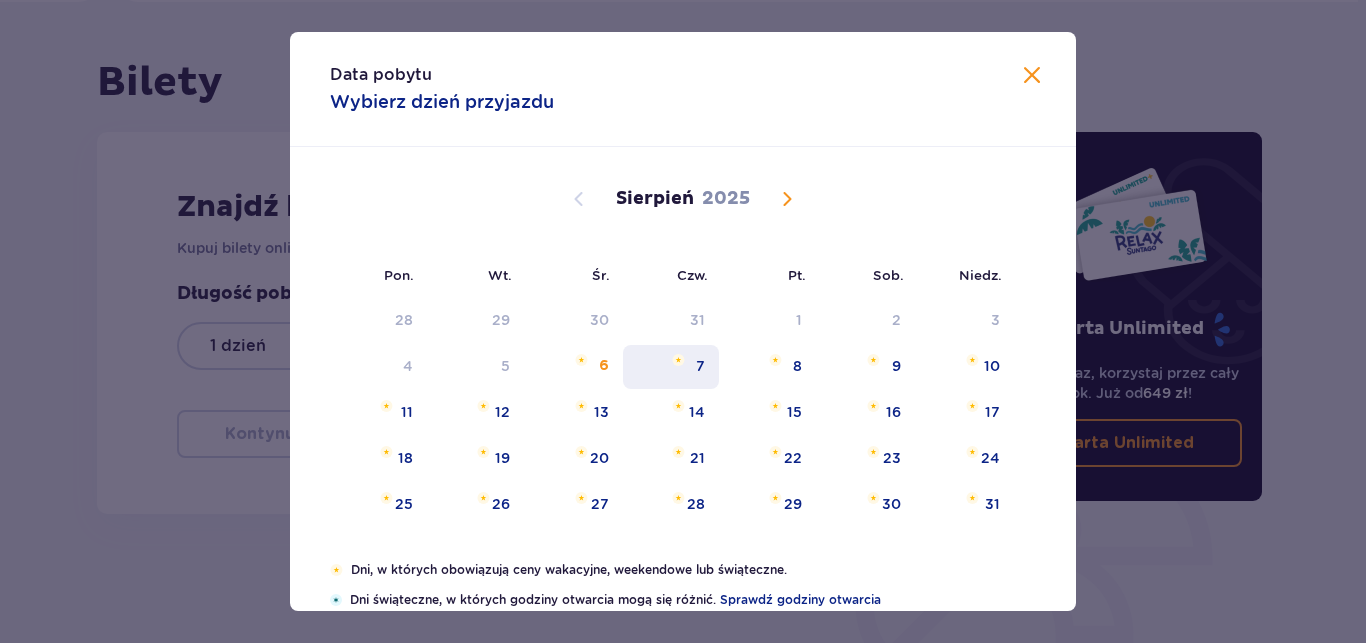click on "7" at bounding box center [671, 367] 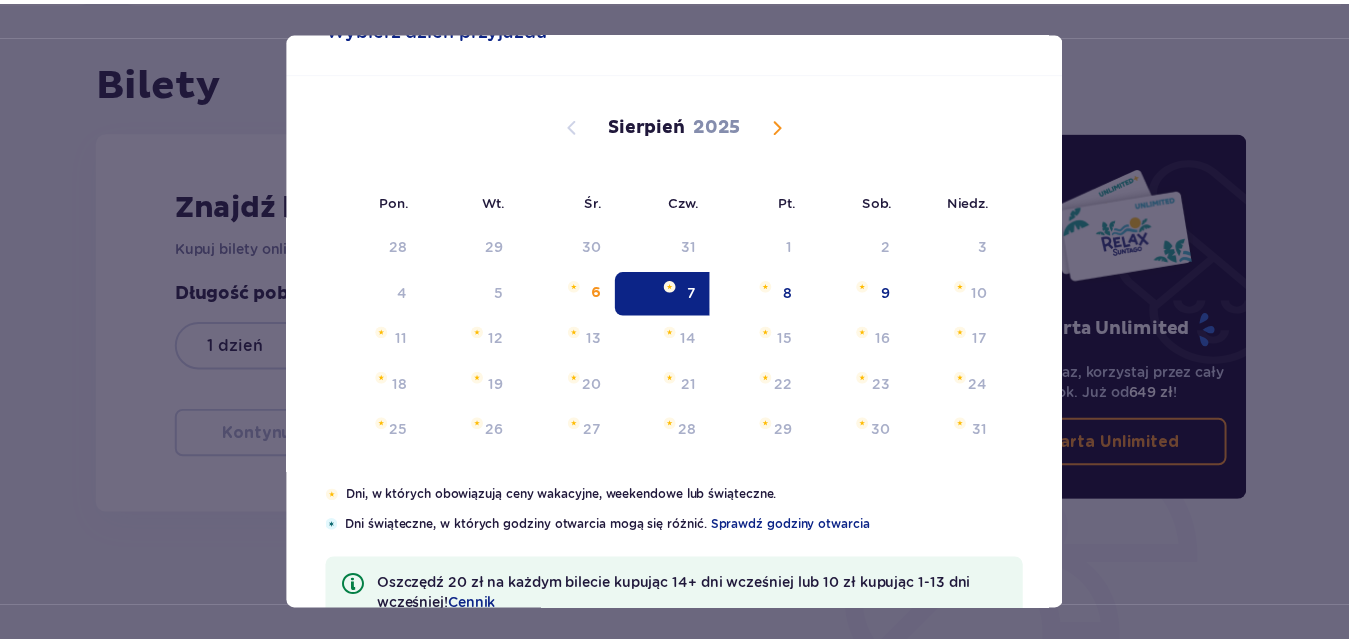 scroll, scrollTop: 134, scrollLeft: 0, axis: vertical 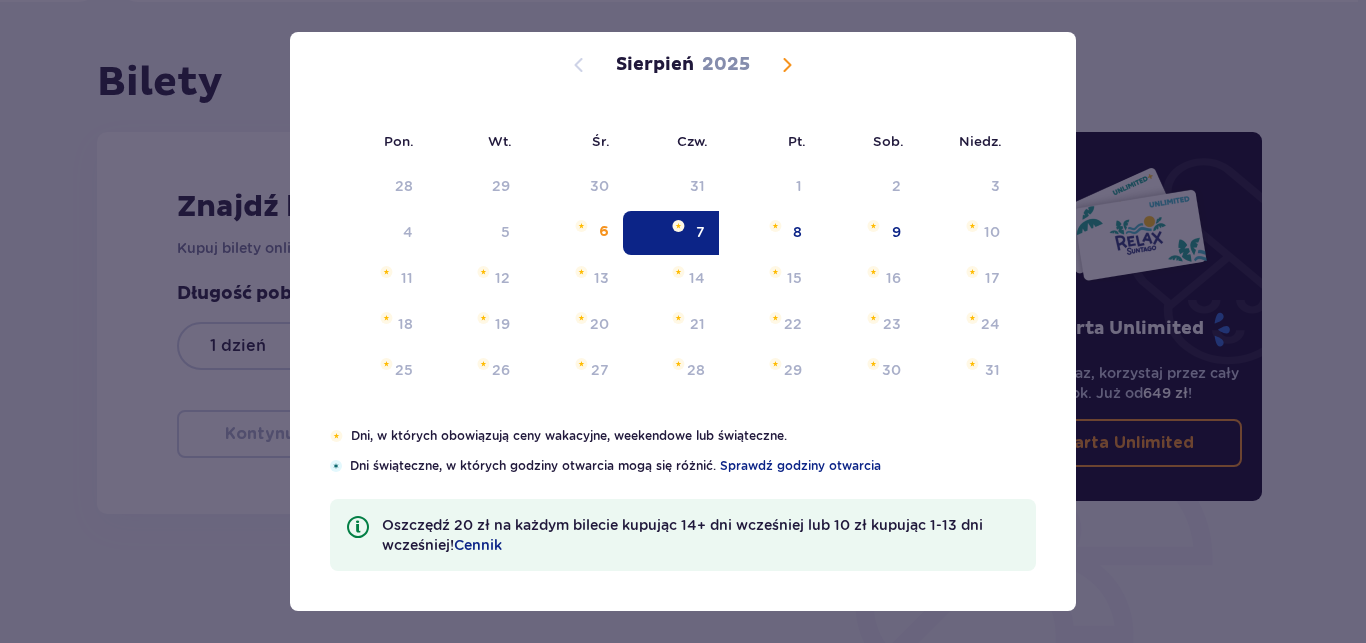 click at bounding box center [678, 226] 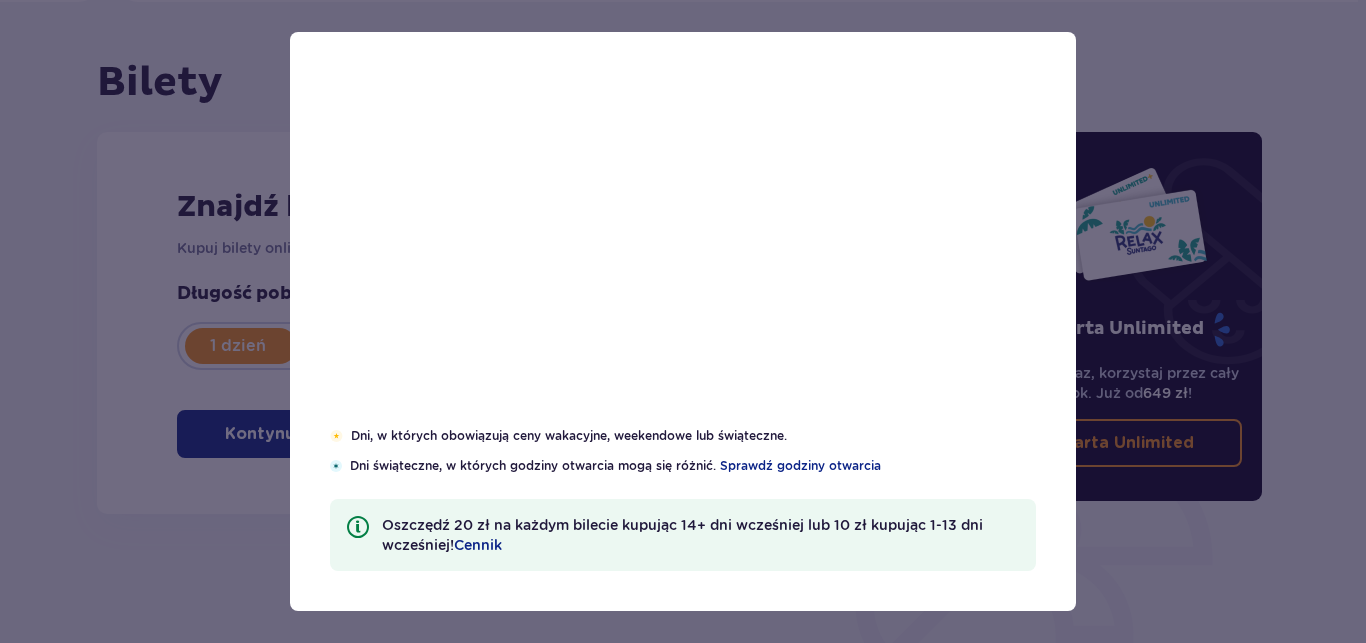 type on "07.08.25" 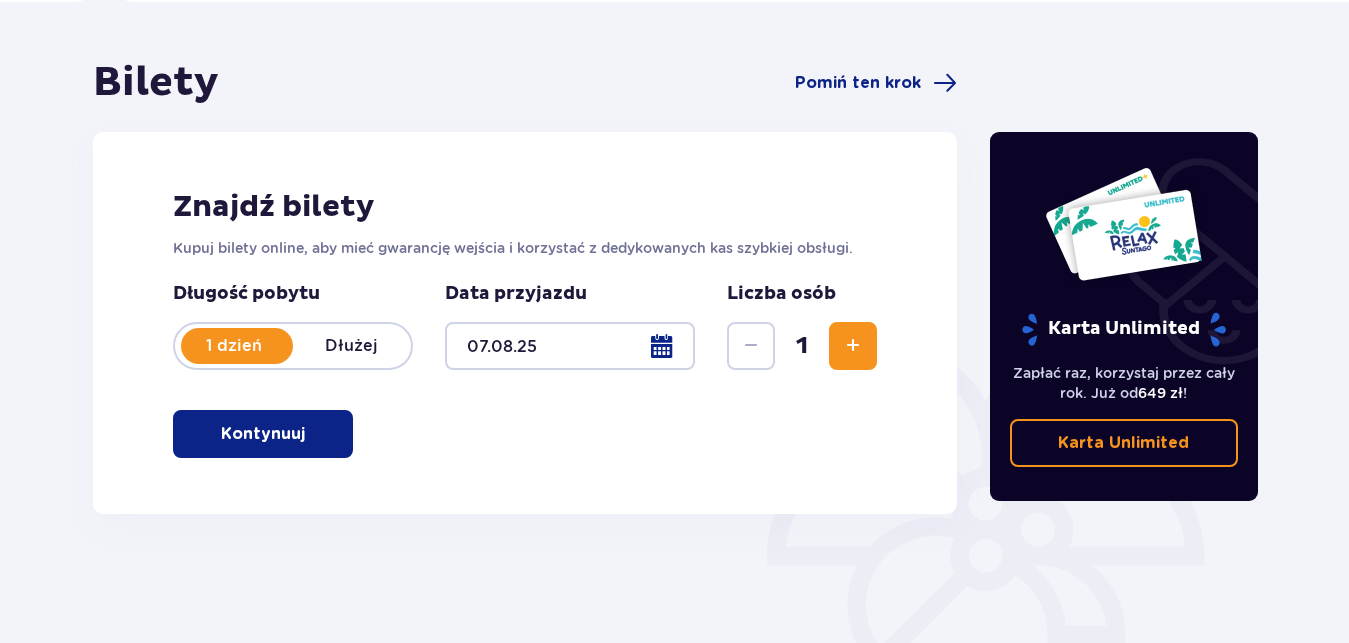 click at bounding box center [853, 346] 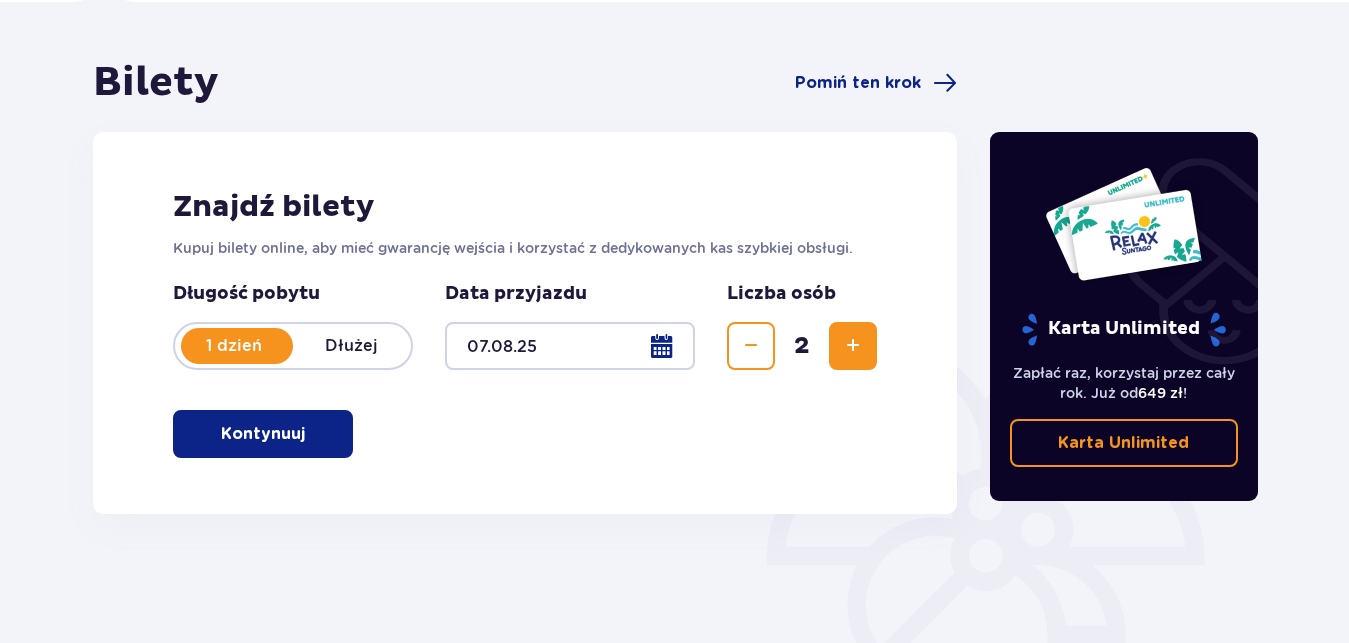 click at bounding box center [853, 346] 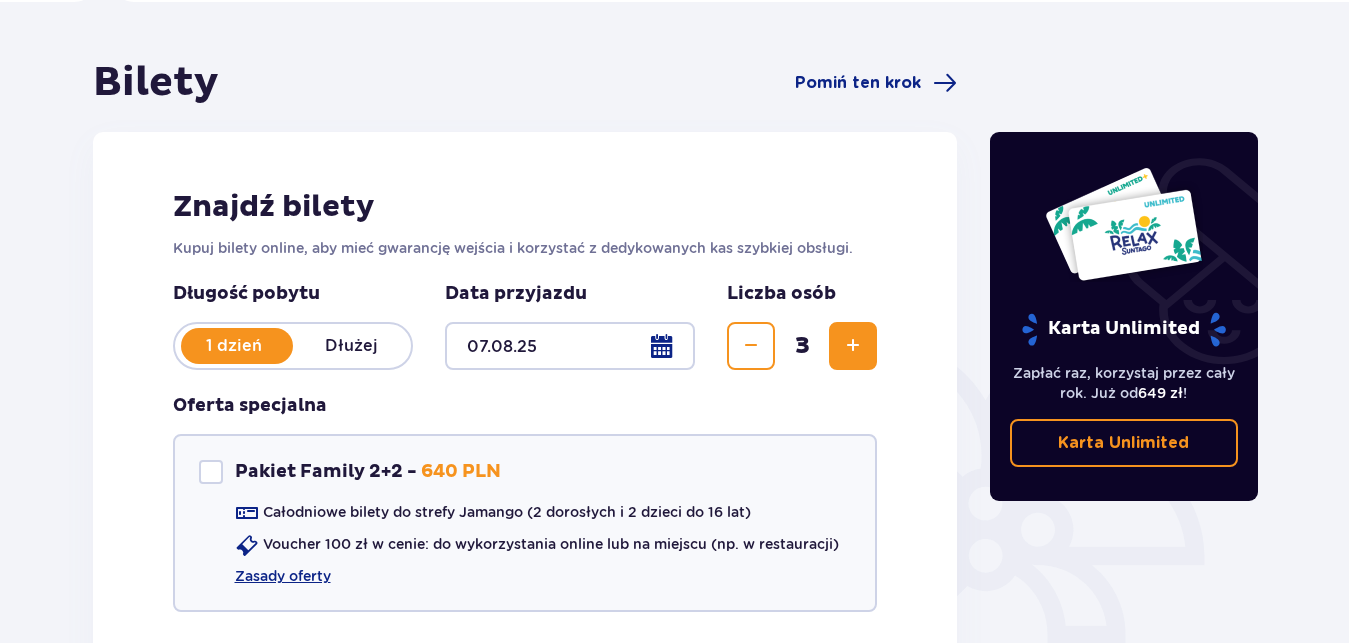 click at bounding box center (853, 346) 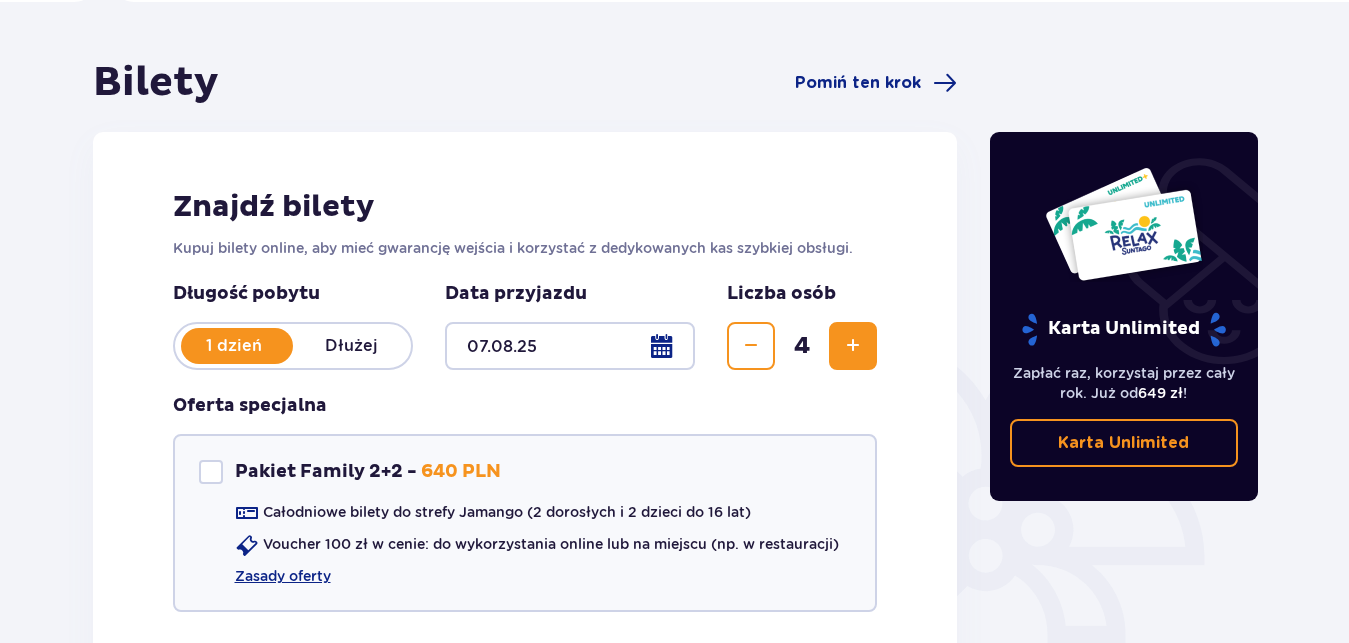 click at bounding box center (751, 346) 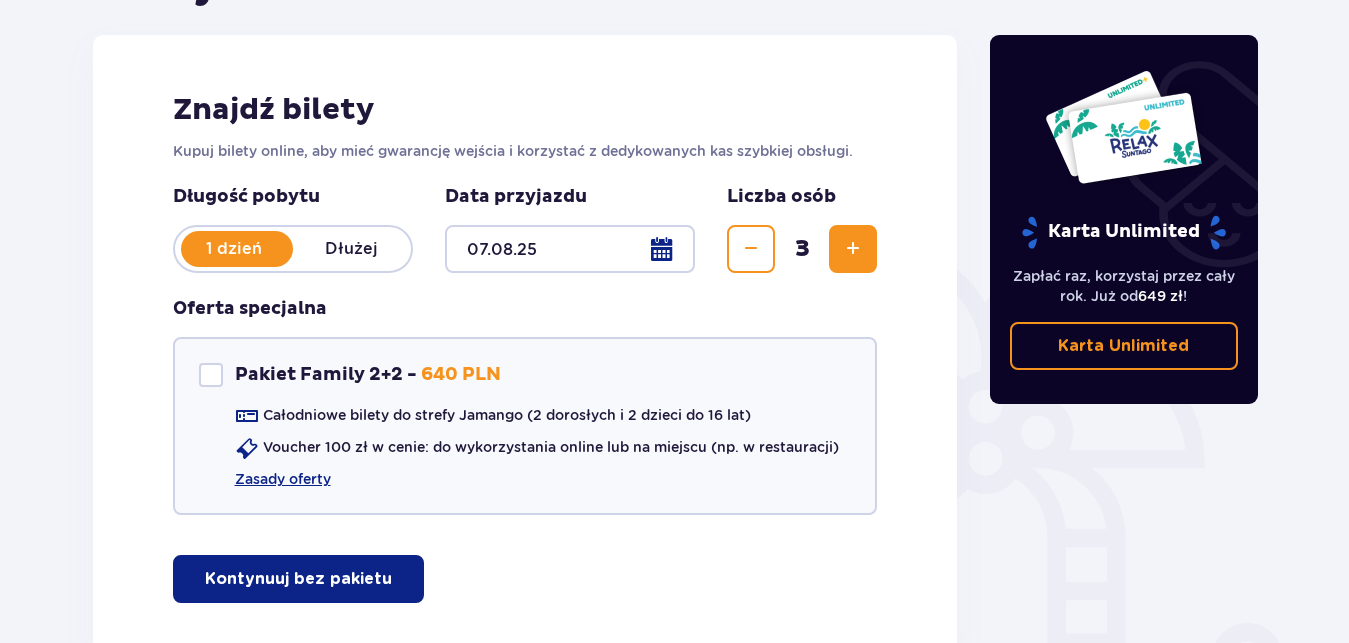 scroll, scrollTop: 278, scrollLeft: 0, axis: vertical 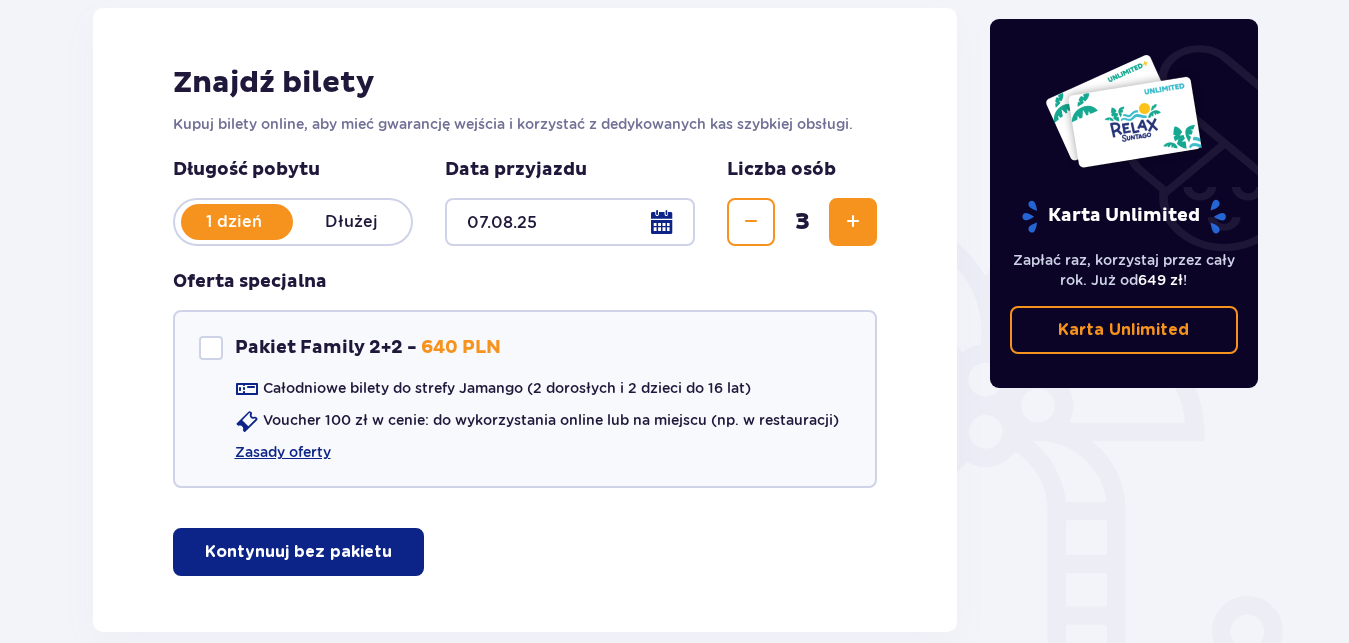 click on "Kontynuuj bez pakietu" at bounding box center [298, 552] 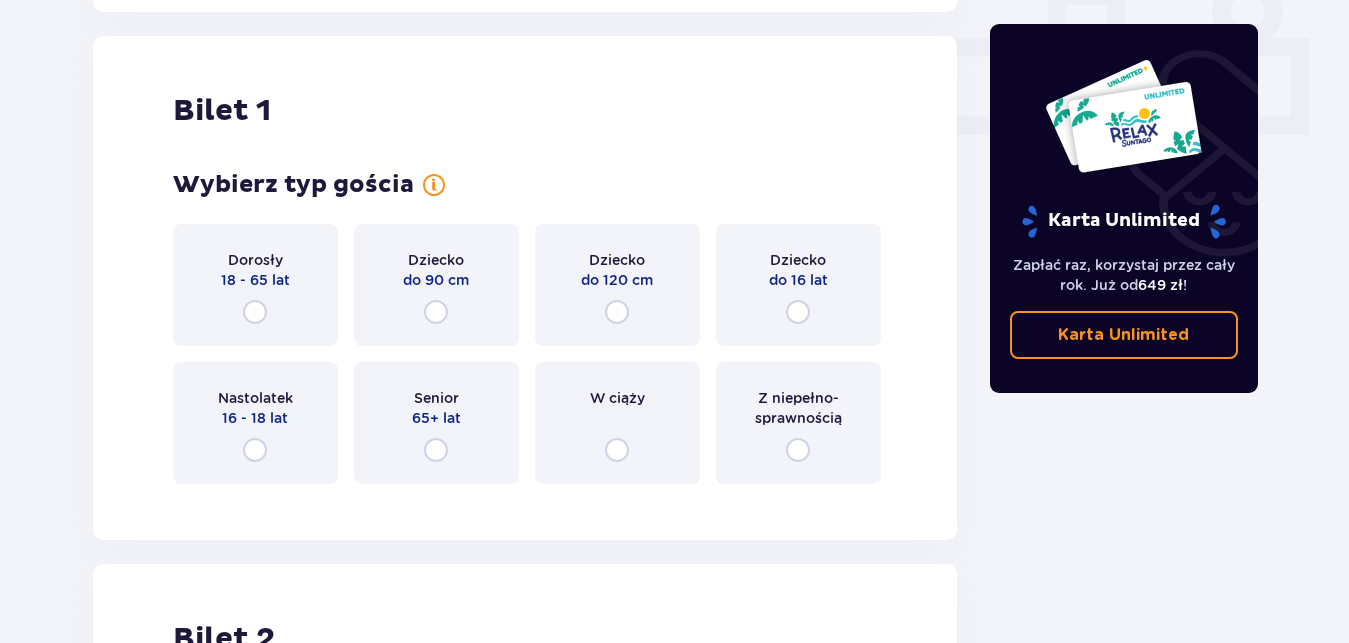 scroll, scrollTop: 910, scrollLeft: 0, axis: vertical 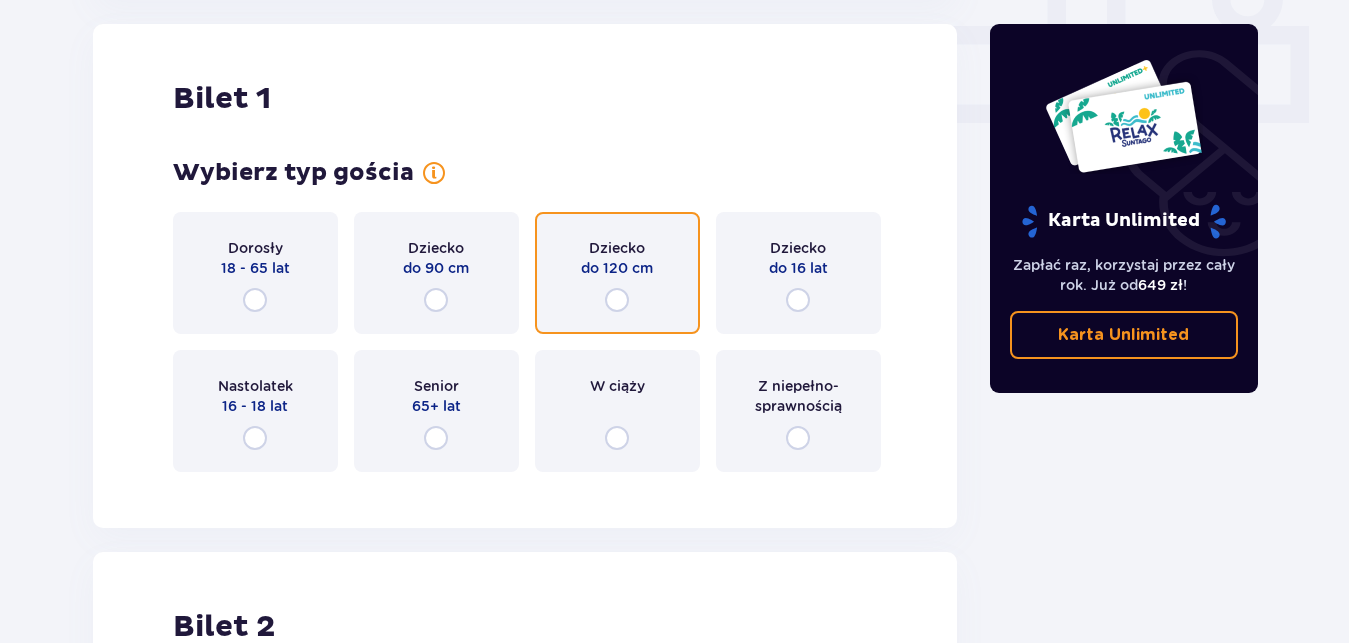 click at bounding box center [617, 300] 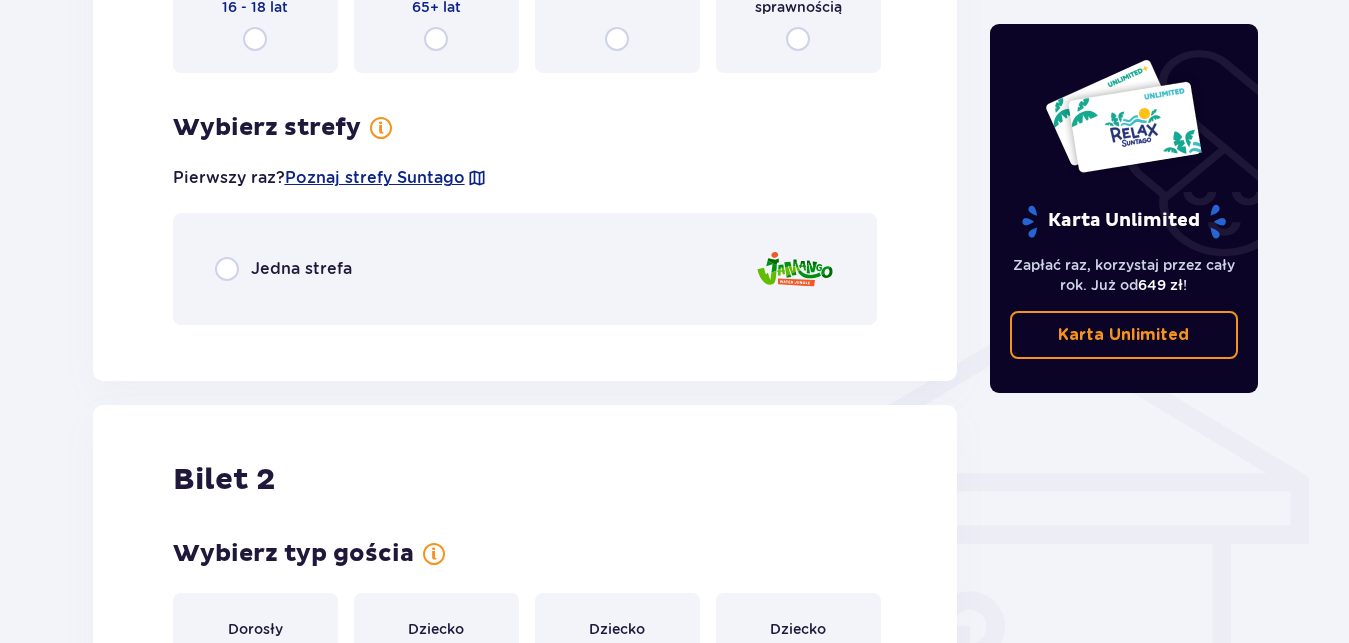 scroll, scrollTop: 1398, scrollLeft: 0, axis: vertical 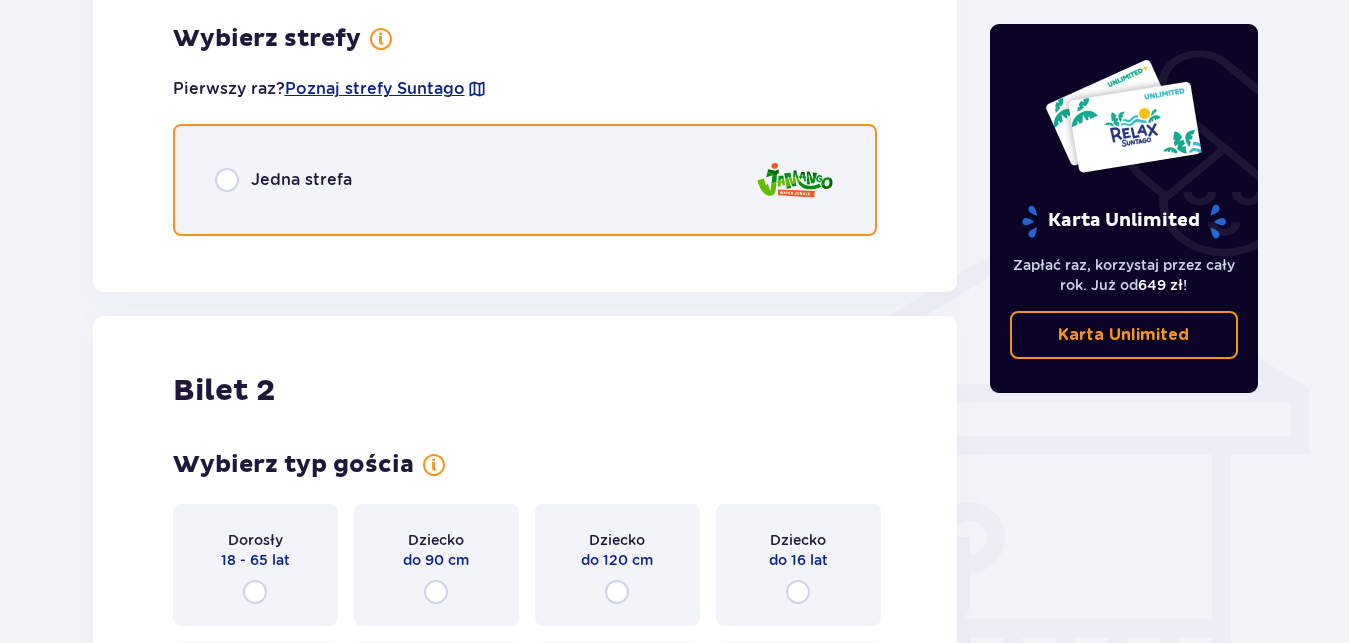 click at bounding box center (227, 180) 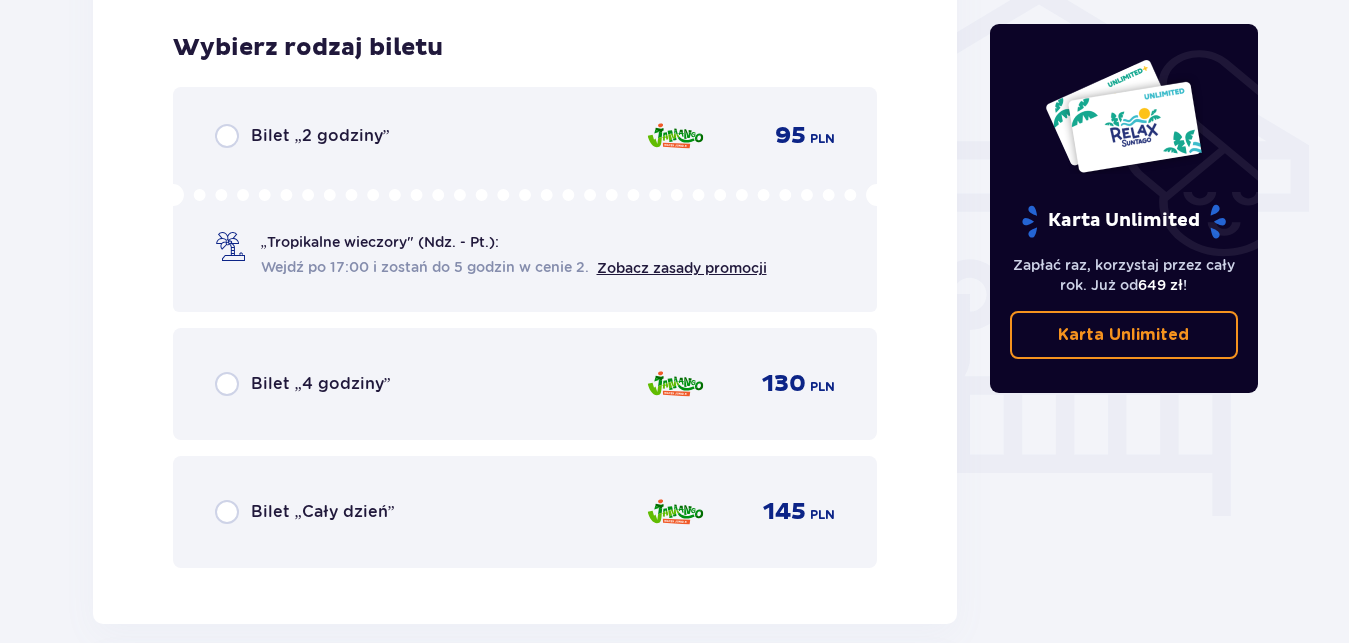 scroll, scrollTop: 1650, scrollLeft: 0, axis: vertical 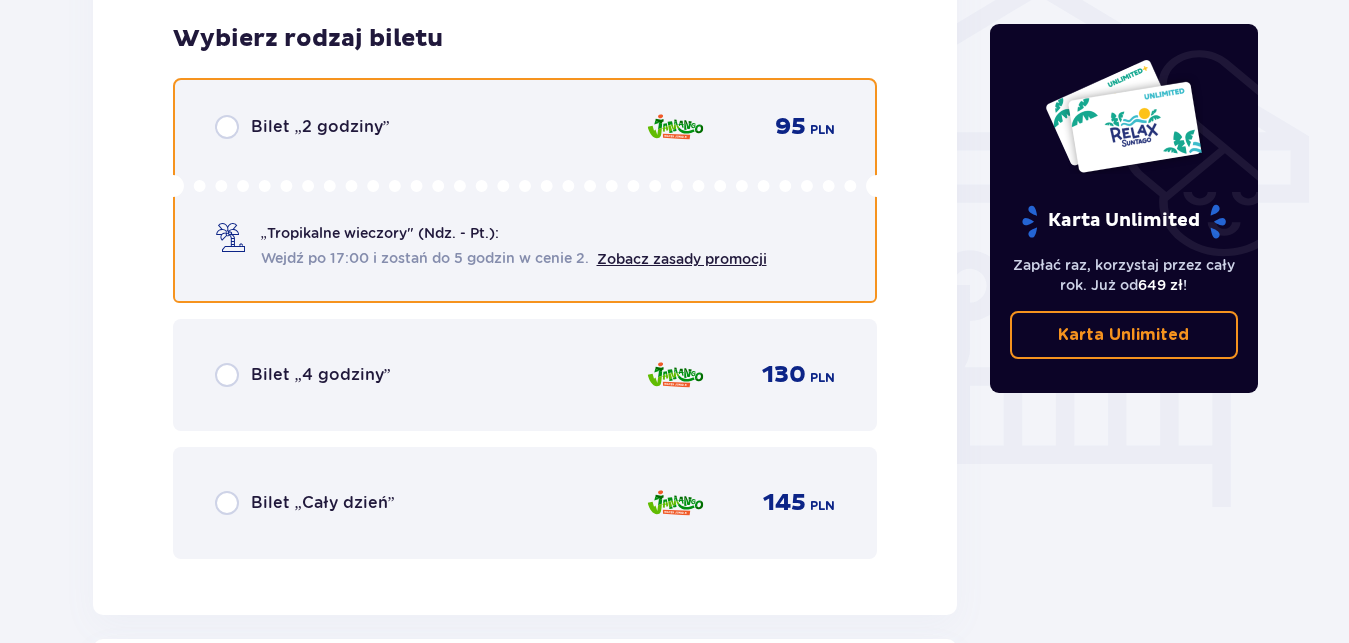 click at bounding box center (227, 127) 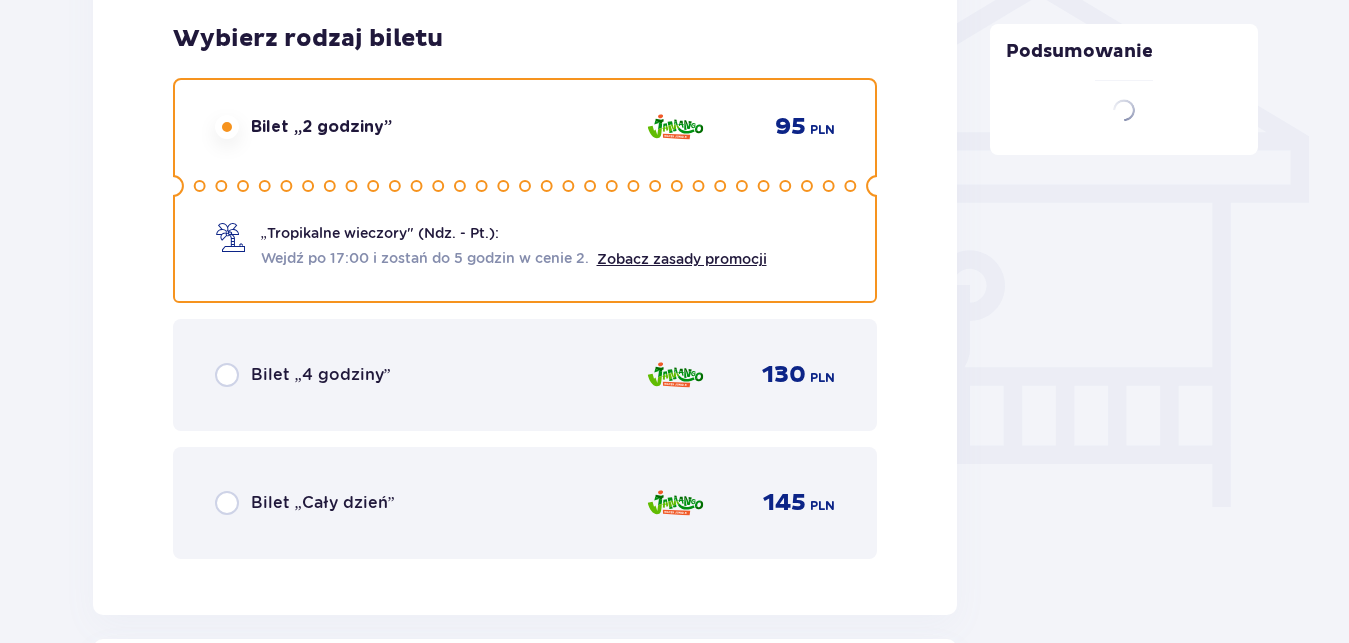 scroll, scrollTop: 2265, scrollLeft: 0, axis: vertical 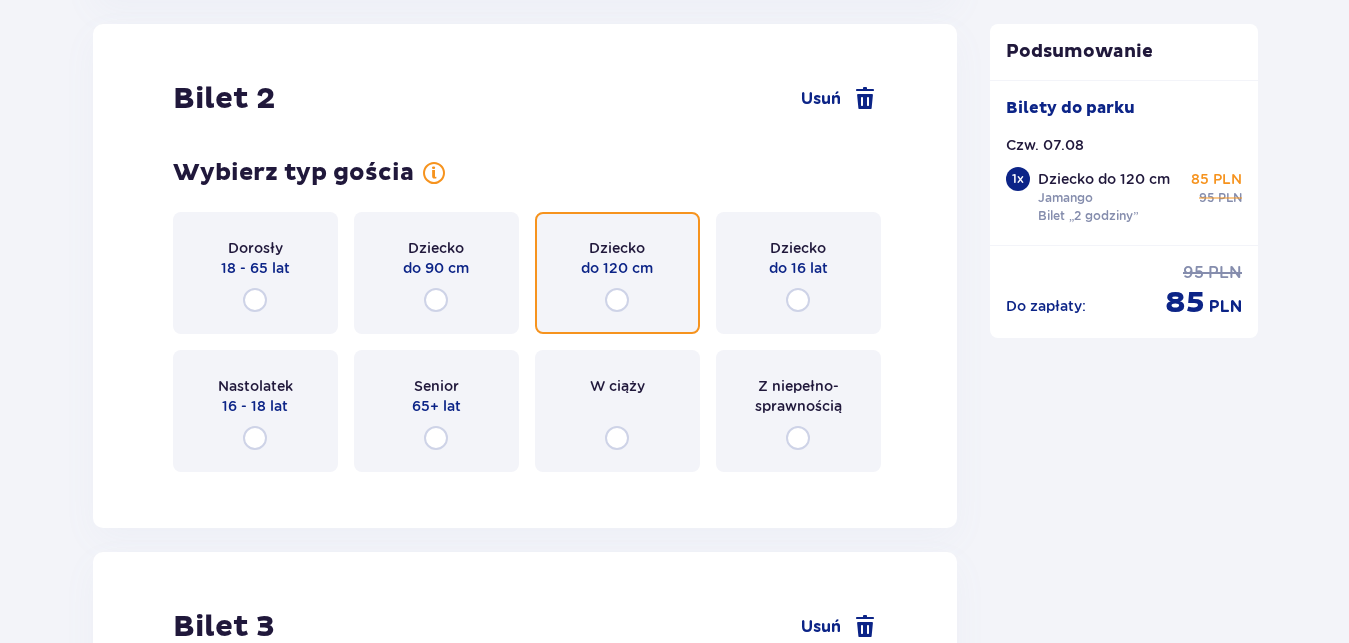click at bounding box center [617, 300] 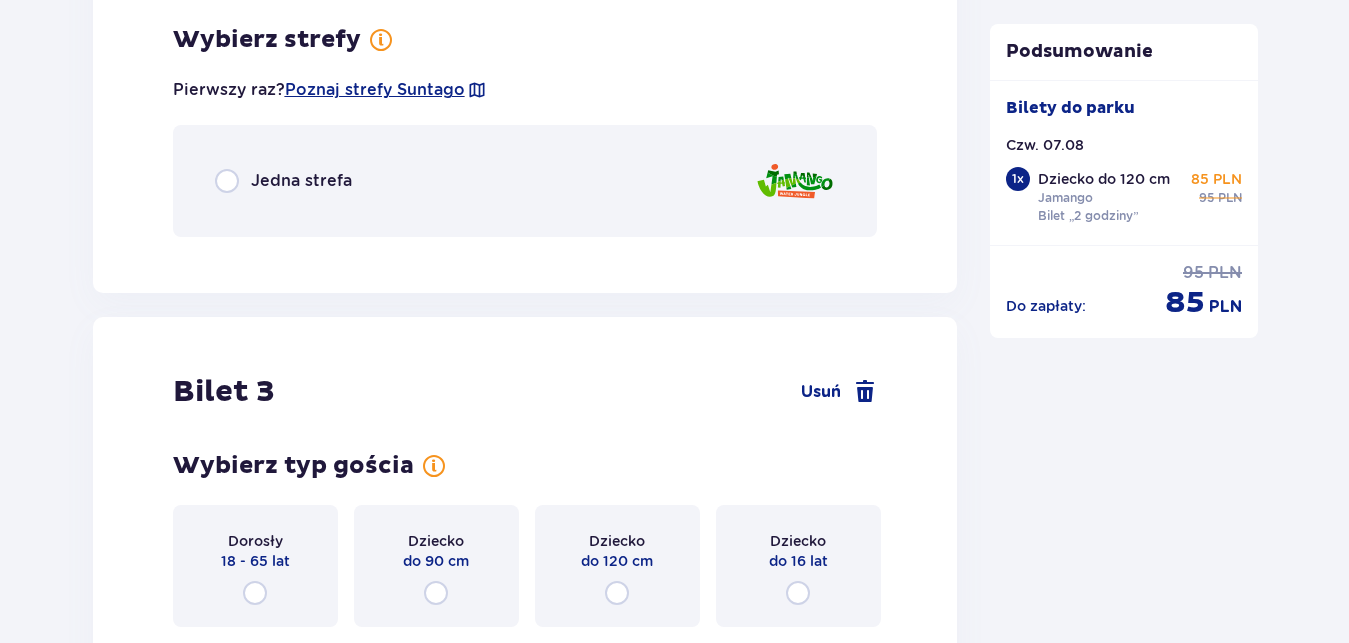 scroll, scrollTop: 2753, scrollLeft: 0, axis: vertical 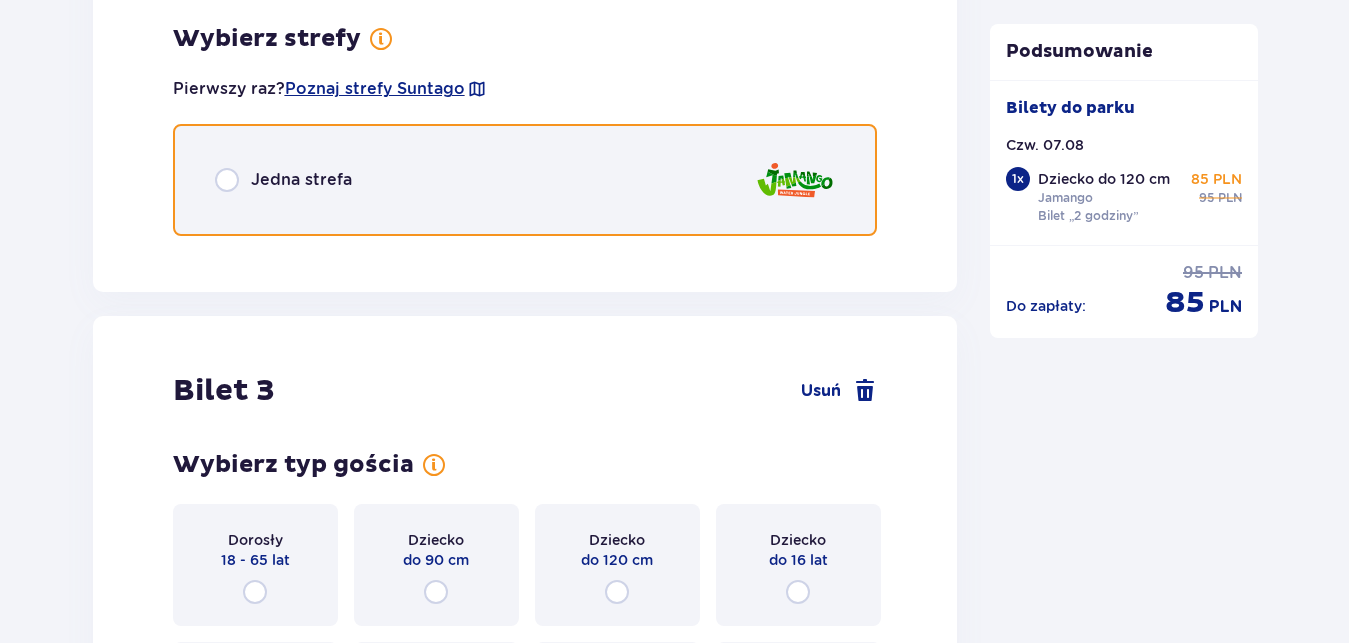 click at bounding box center (227, 180) 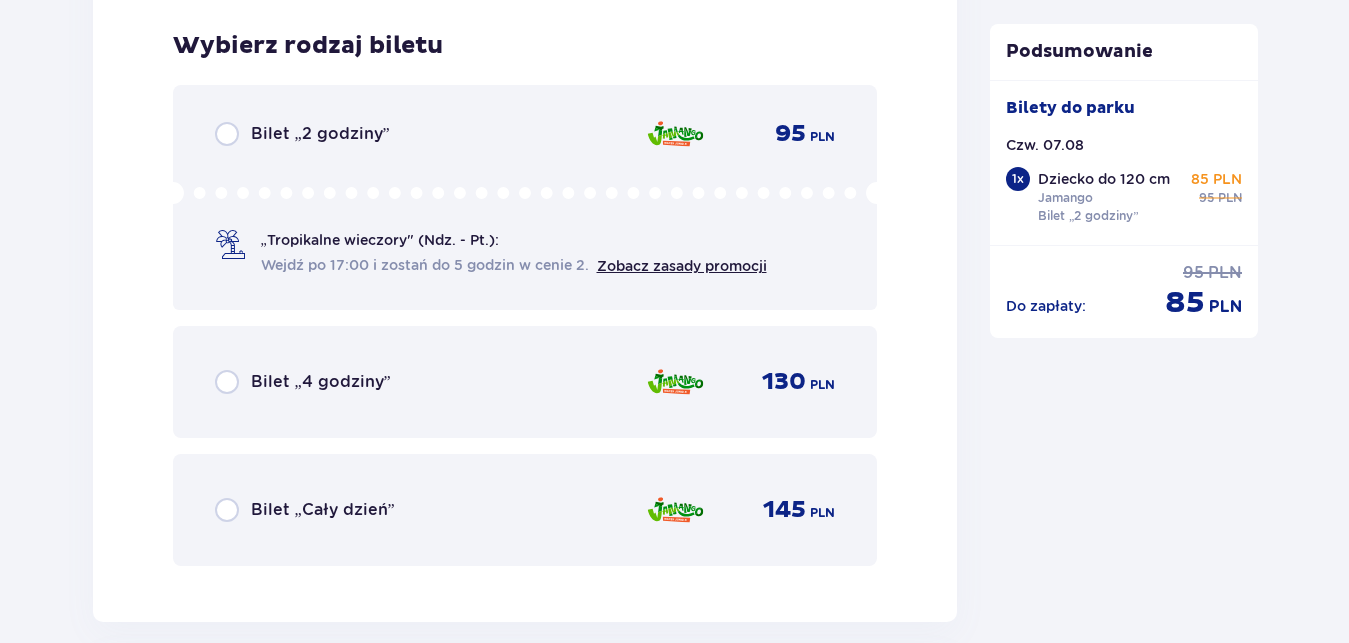 scroll, scrollTop: 3005, scrollLeft: 0, axis: vertical 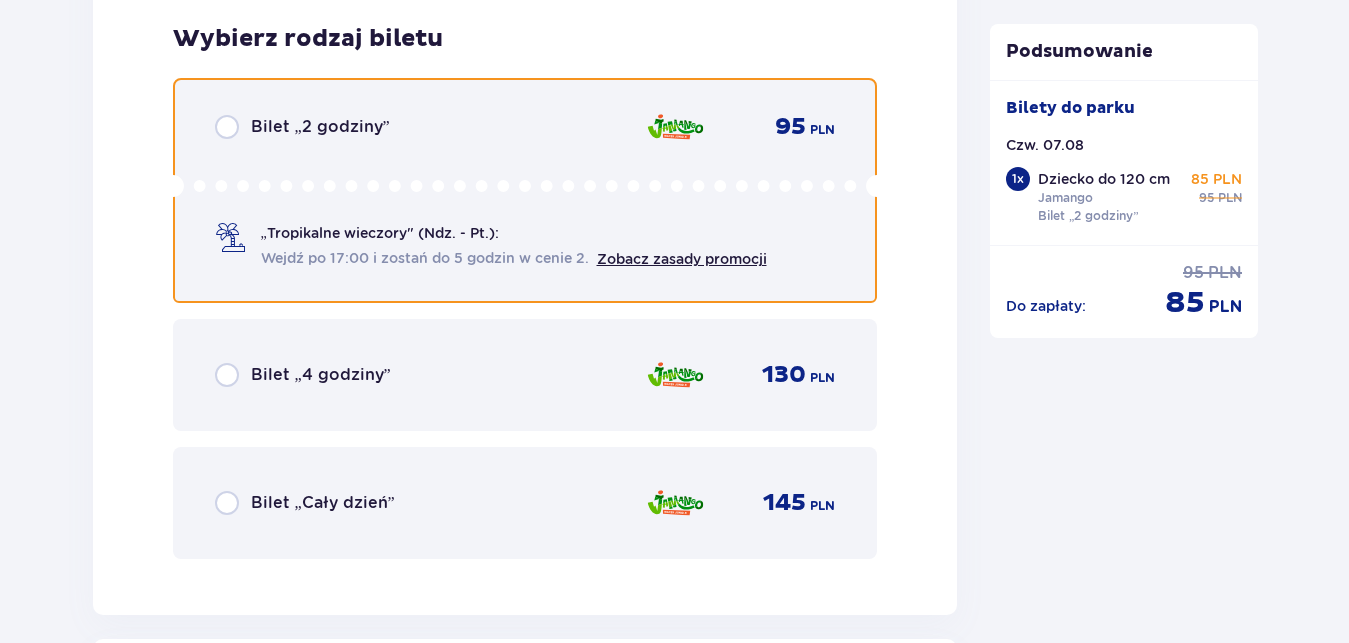 click at bounding box center [227, 127] 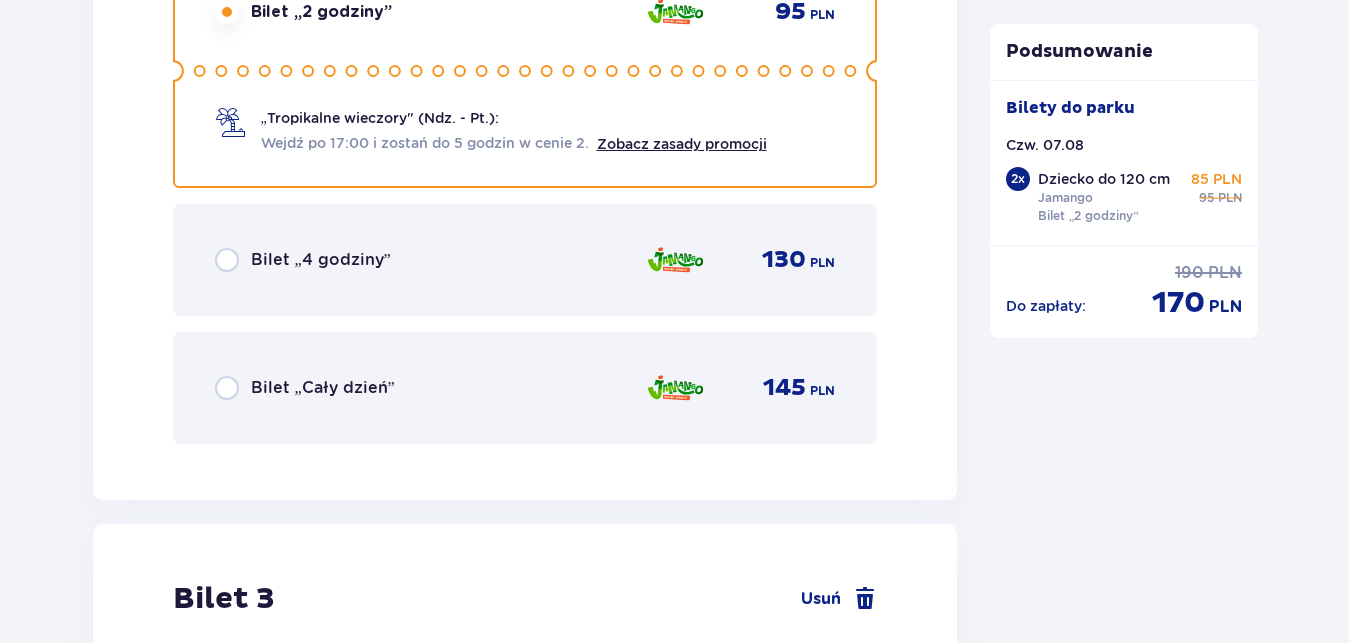 scroll, scrollTop: 3620, scrollLeft: 0, axis: vertical 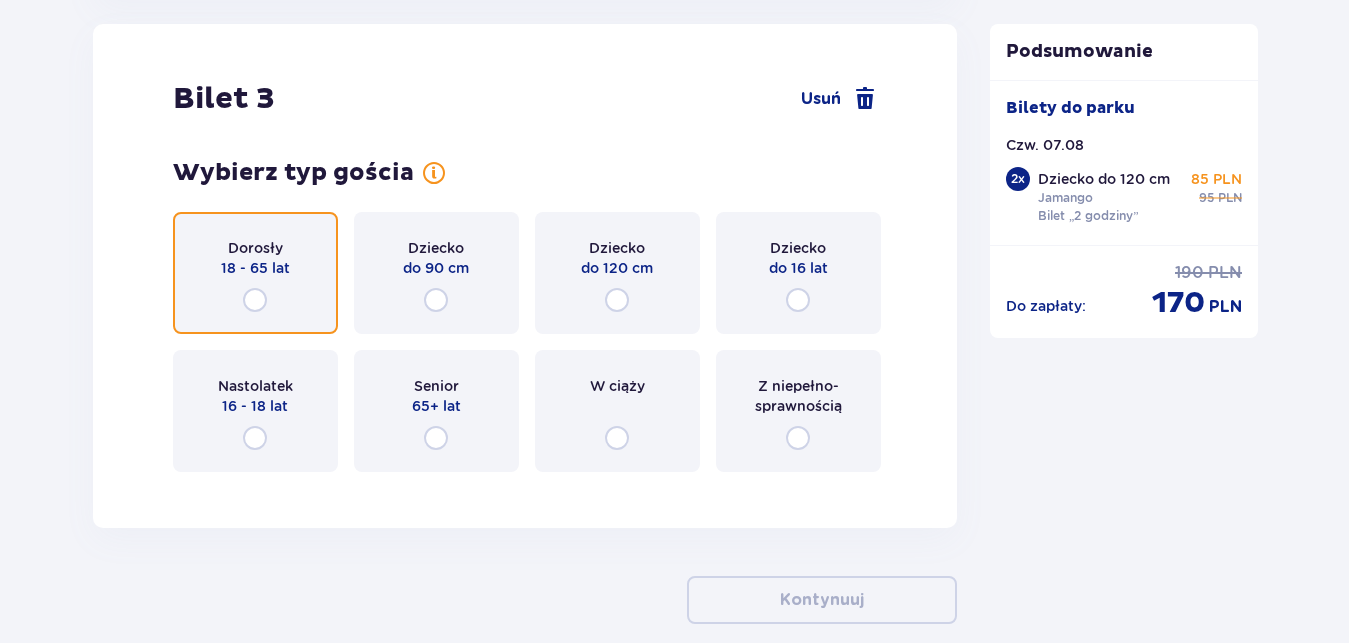 click at bounding box center [255, 300] 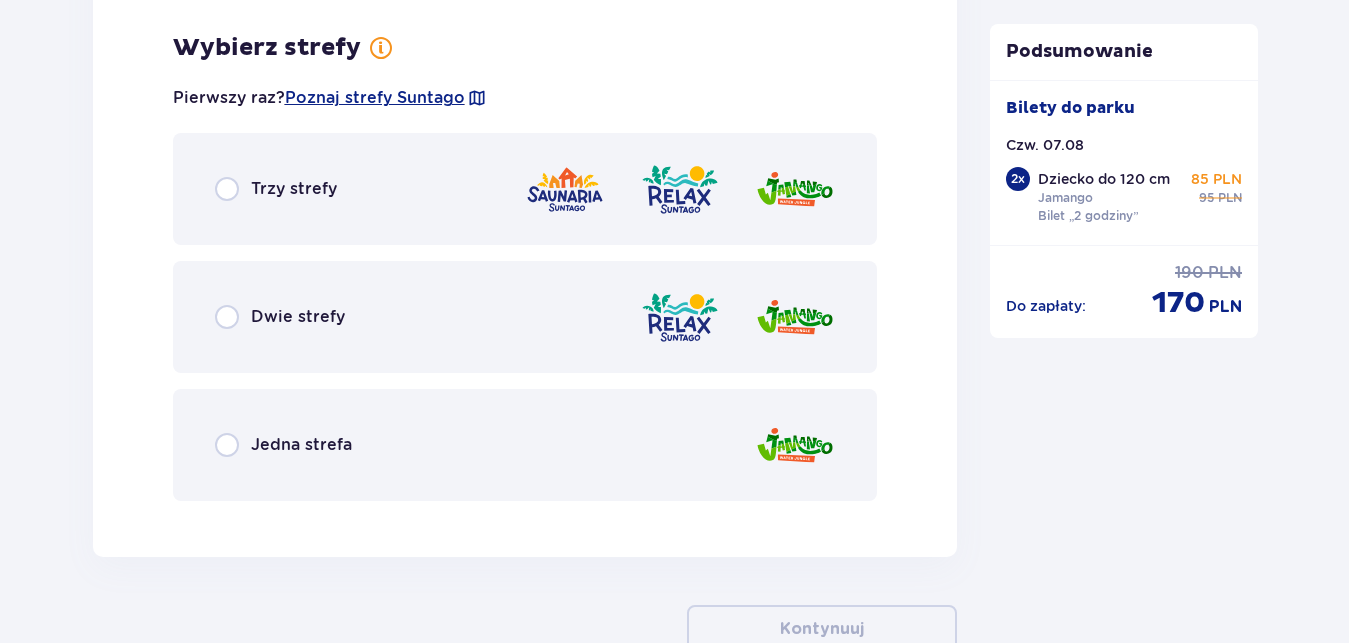 scroll, scrollTop: 4108, scrollLeft: 0, axis: vertical 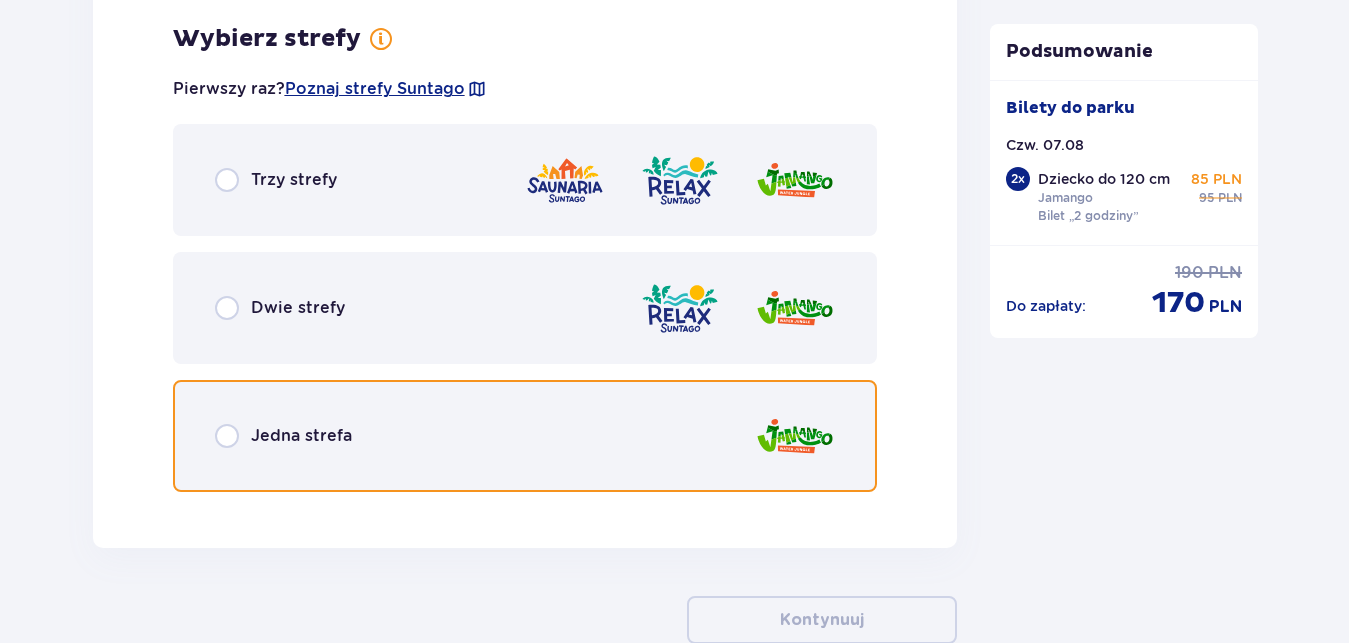 click at bounding box center (227, 436) 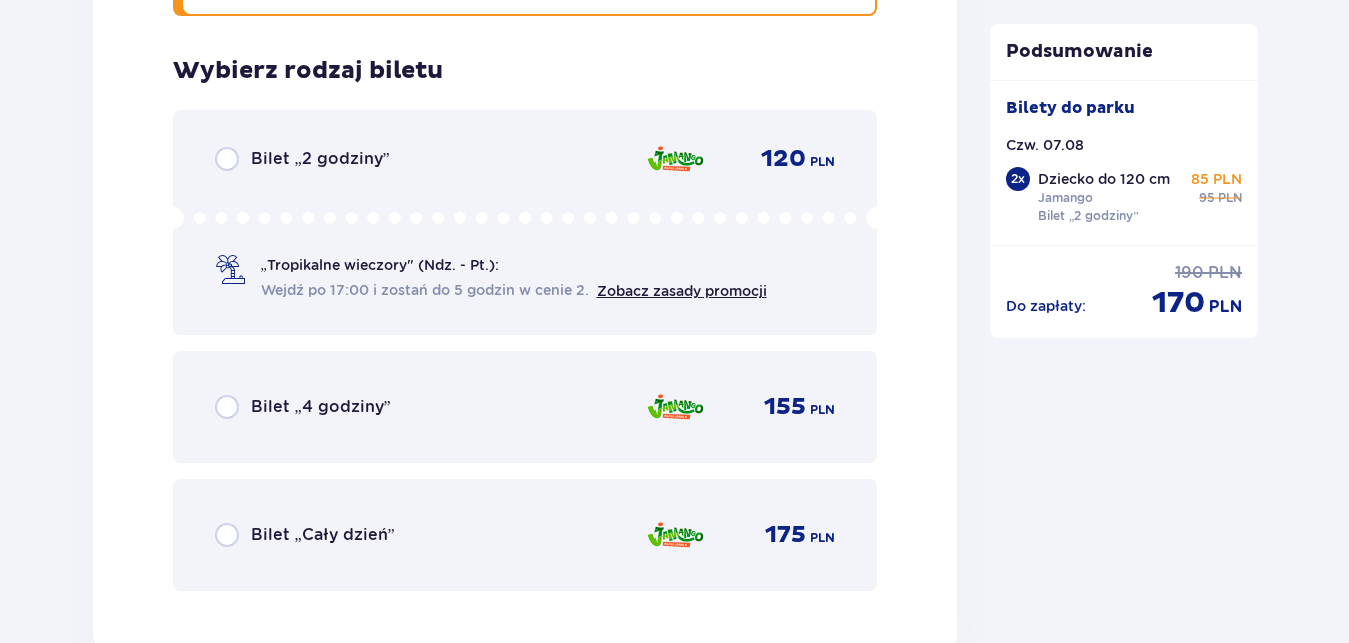 scroll, scrollTop: 4616, scrollLeft: 0, axis: vertical 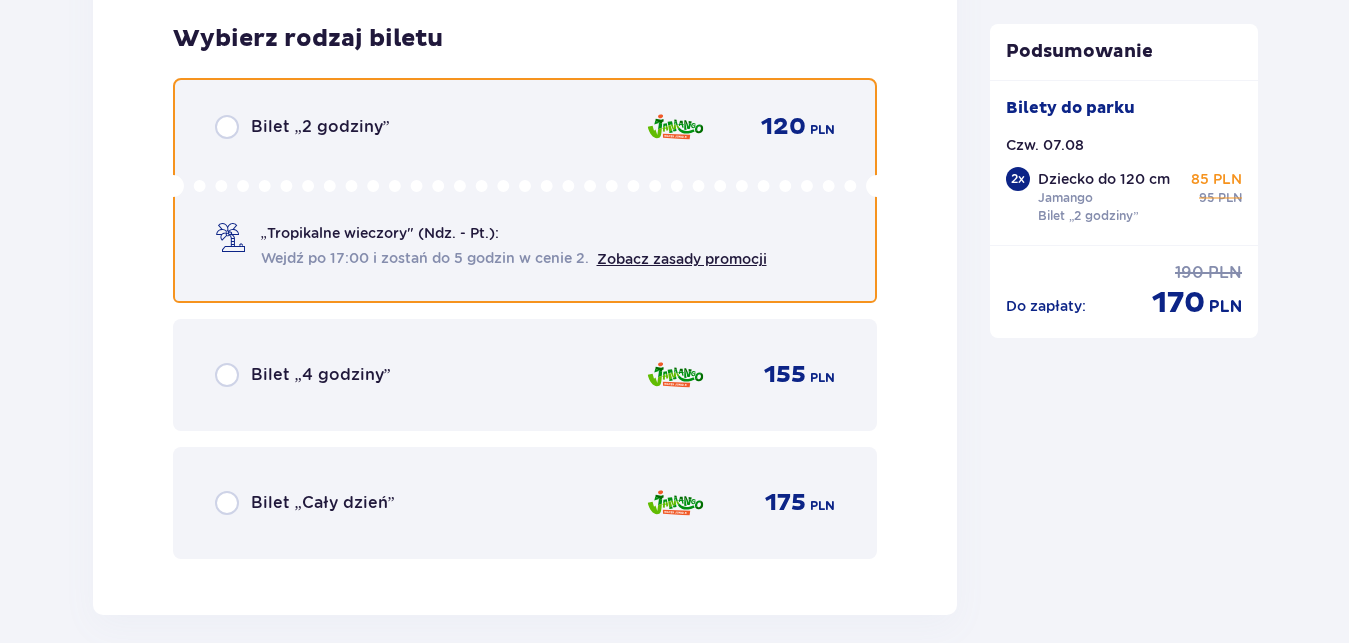 click at bounding box center (227, 127) 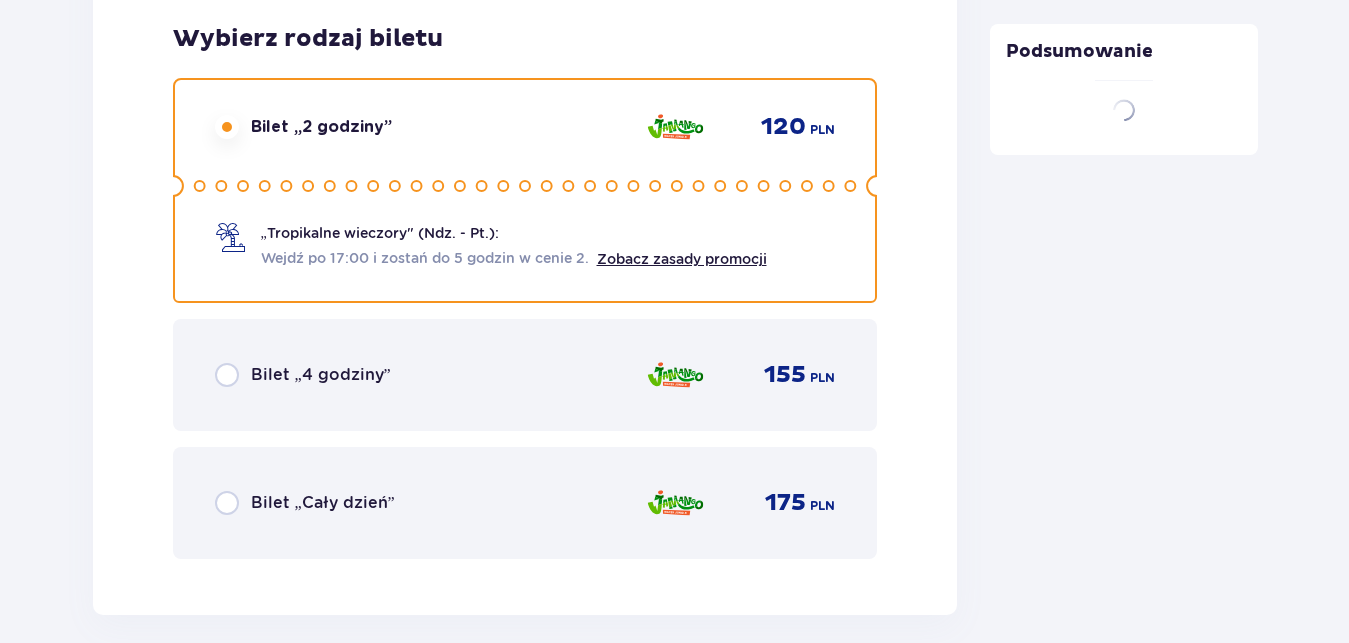 click on "Podsumowanie" at bounding box center [1124, -1847] 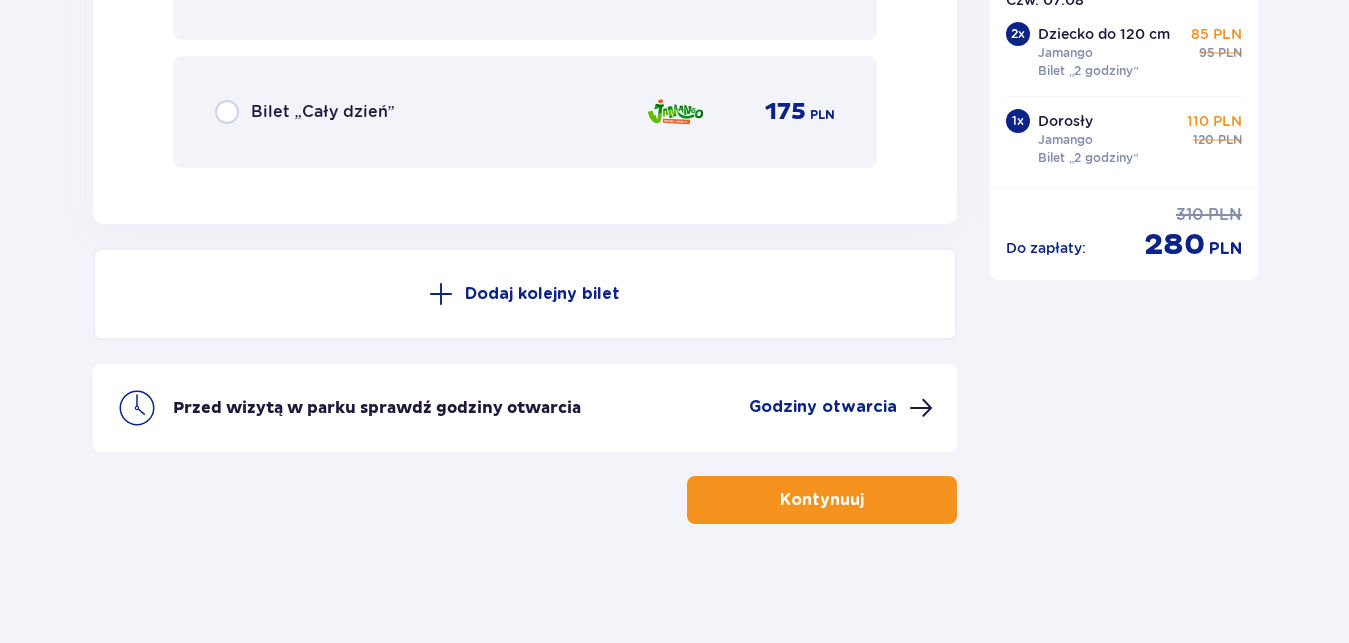 scroll, scrollTop: 5008, scrollLeft: 0, axis: vertical 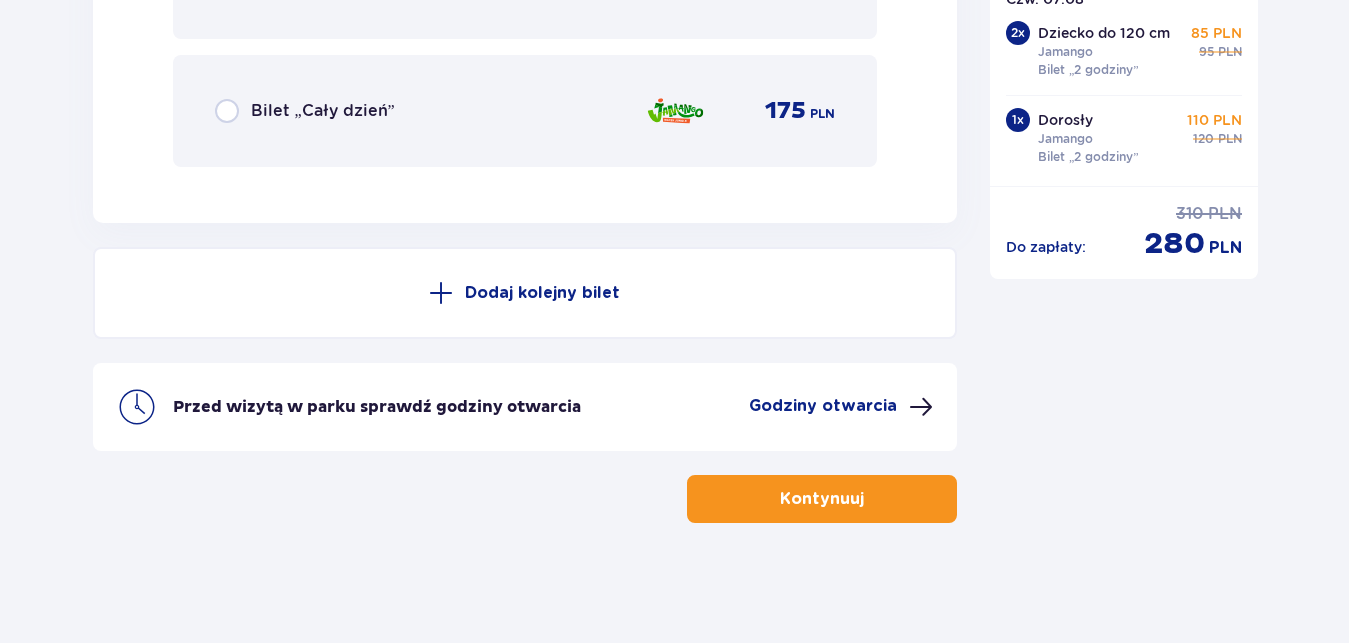 click on "Kontynuuj" at bounding box center [822, 499] 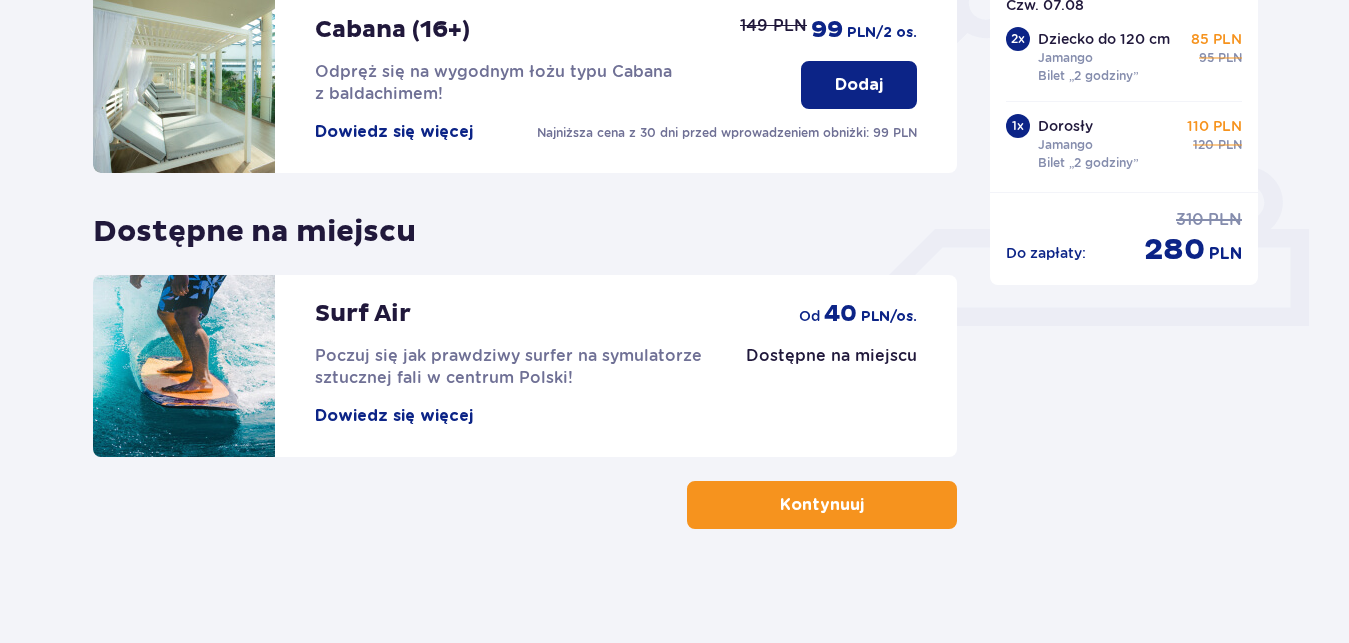 scroll, scrollTop: 713, scrollLeft: 0, axis: vertical 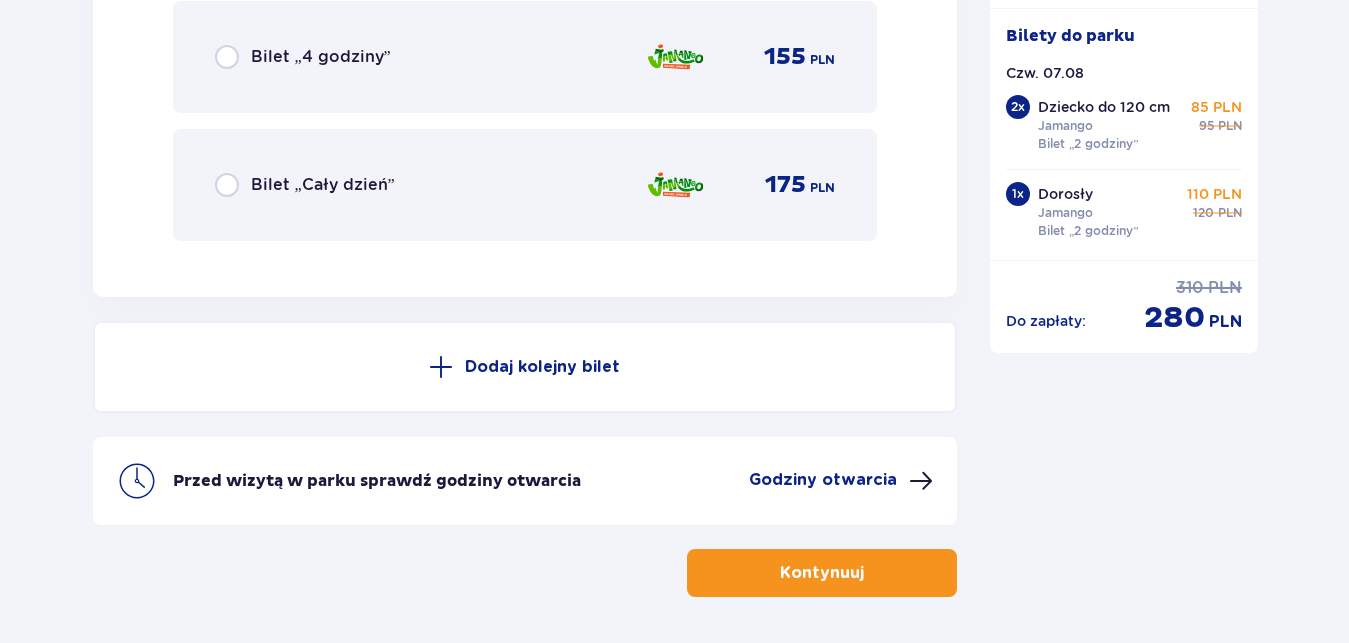 click on "Godziny otwarcia" at bounding box center [823, 480] 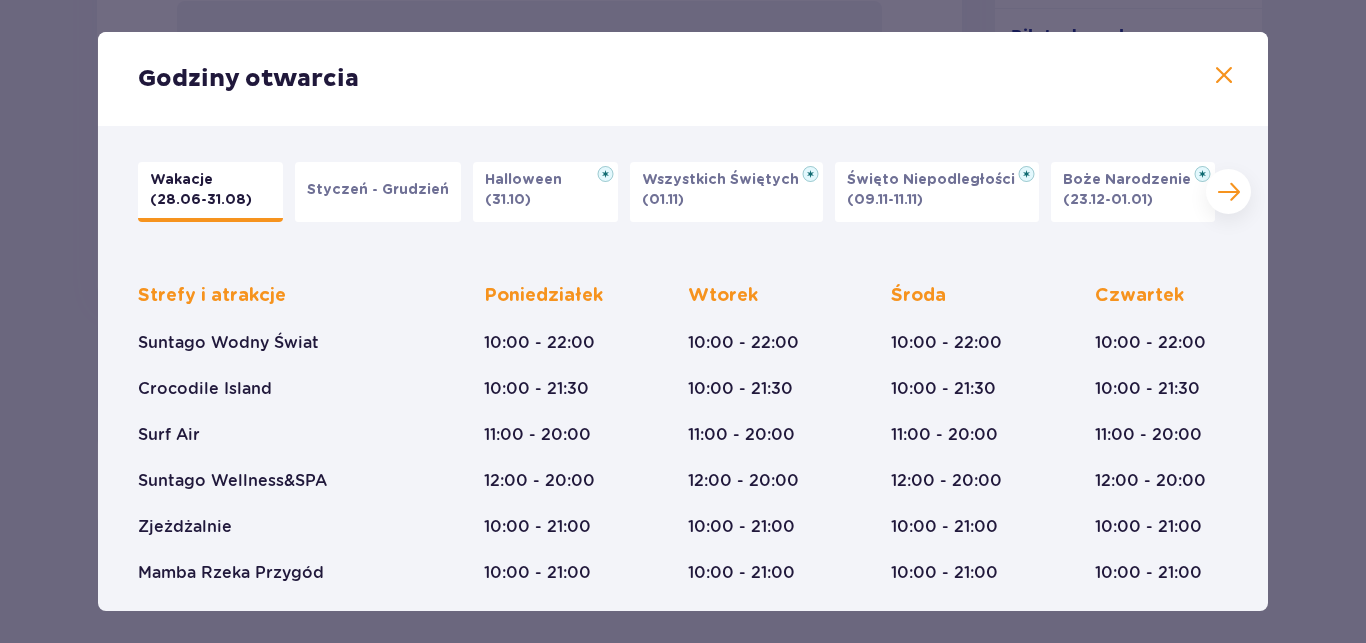 click at bounding box center (1224, 76) 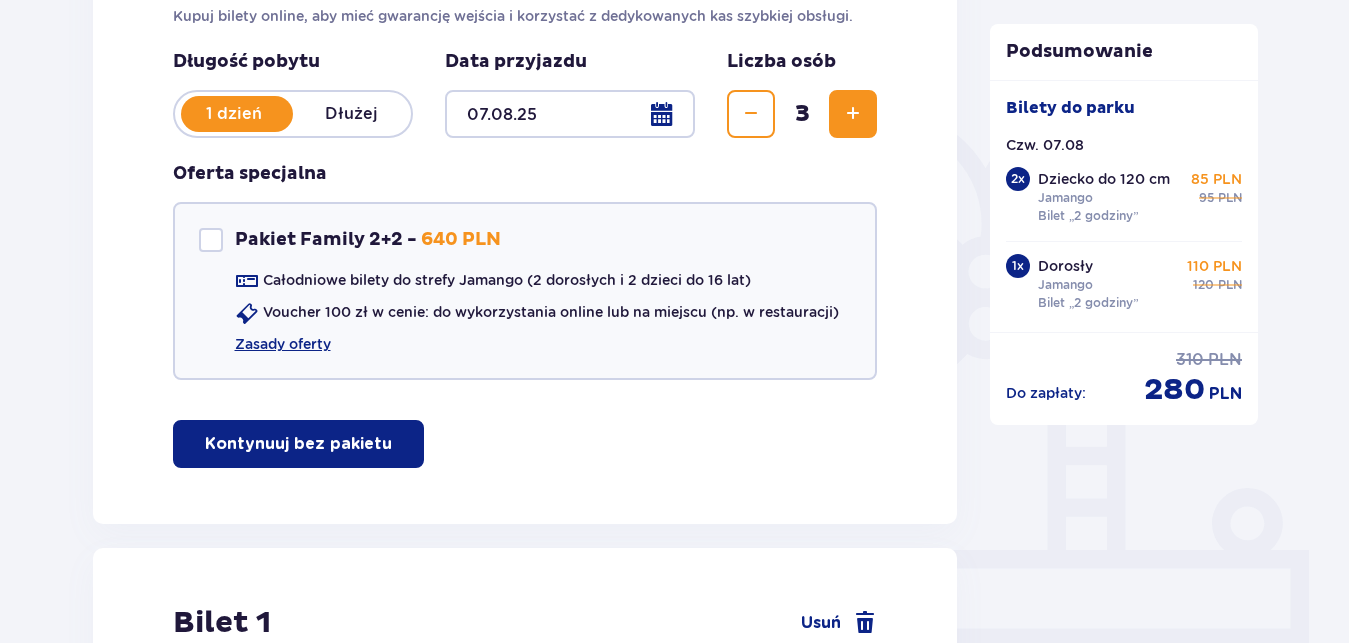 scroll, scrollTop: 248, scrollLeft: 0, axis: vertical 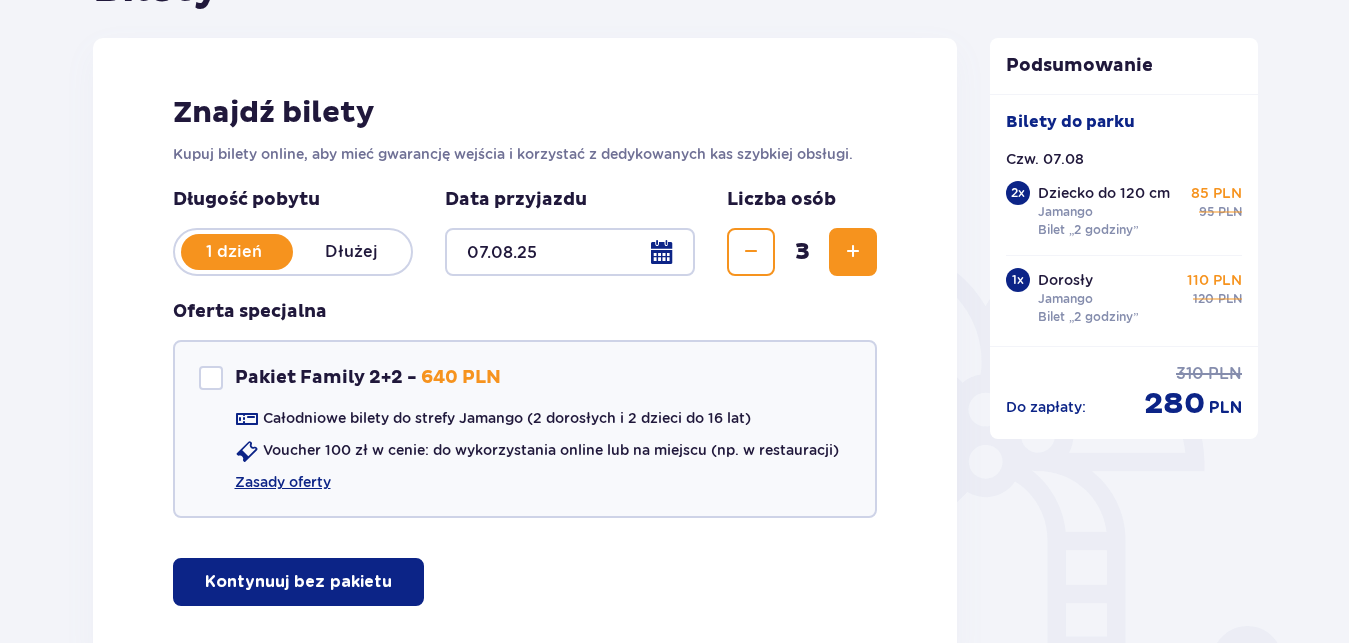 click on "Kontynuuj bez pakietu" at bounding box center (298, 582) 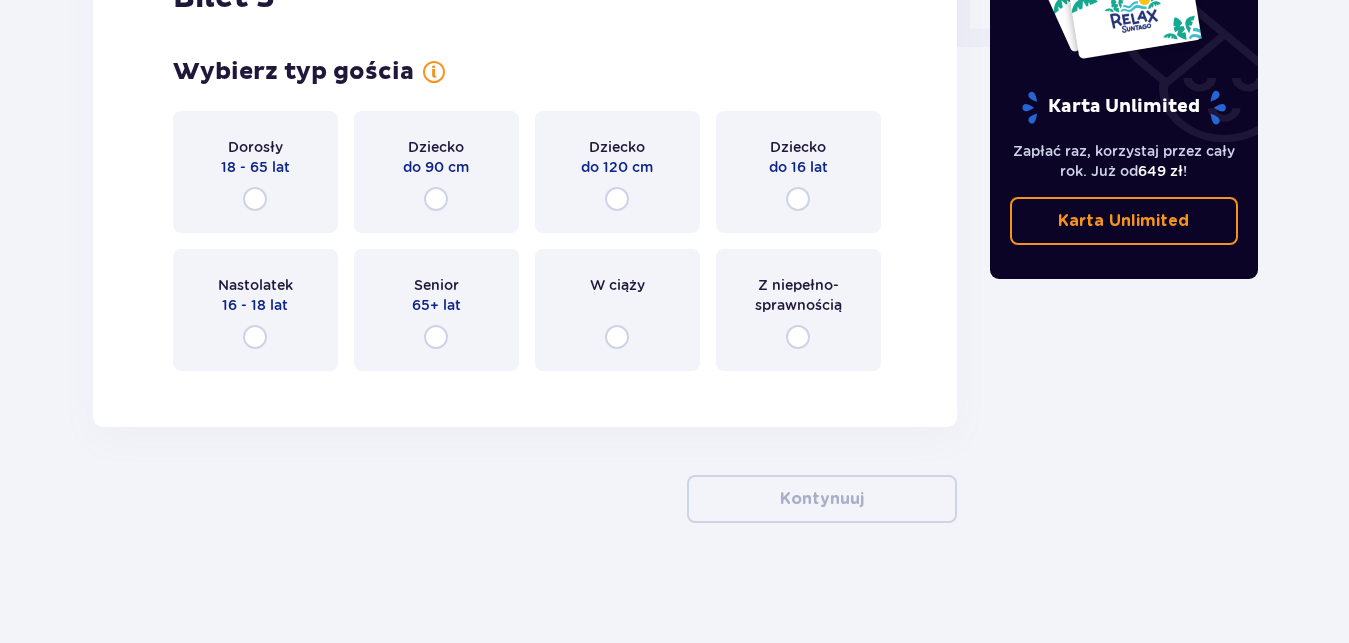 scroll, scrollTop: 883, scrollLeft: 0, axis: vertical 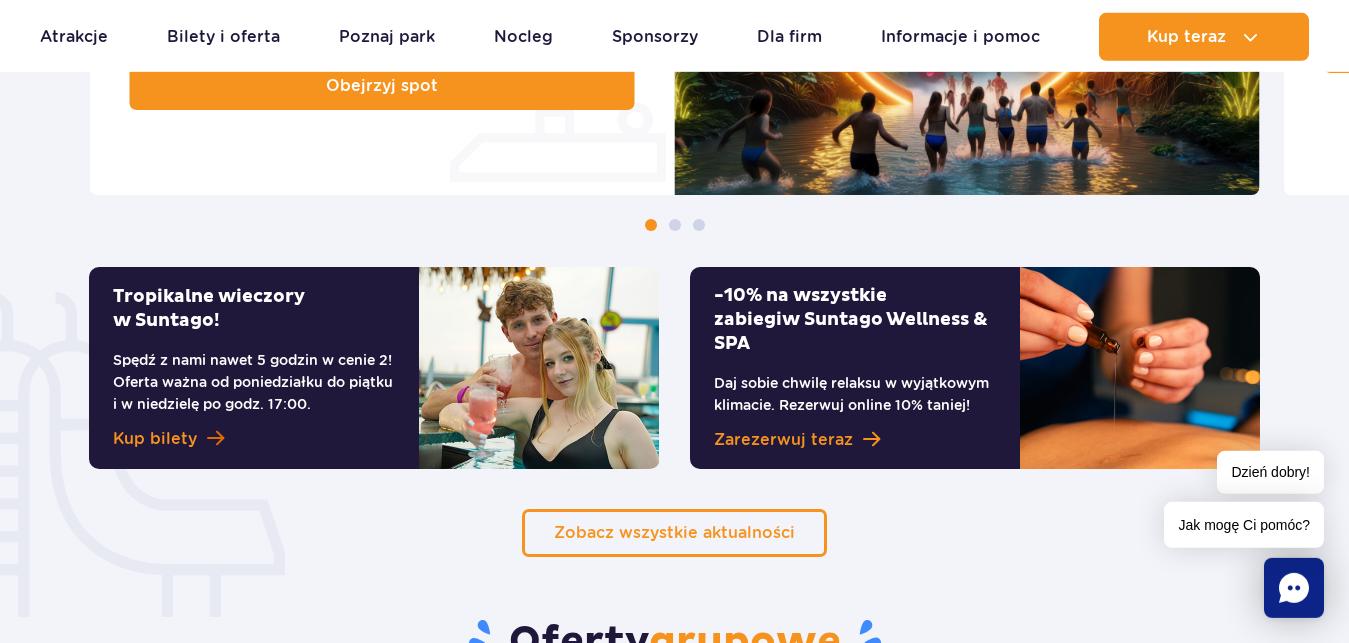 click on "Kup bilety" at bounding box center (155, 439) 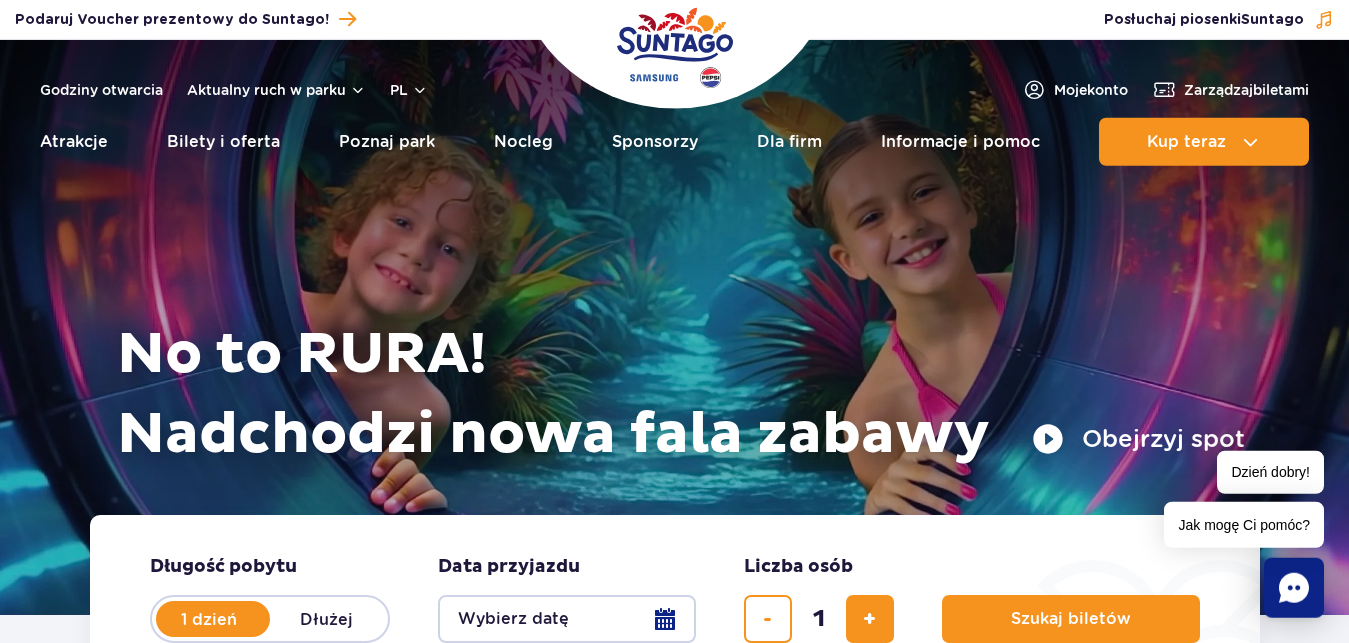 scroll, scrollTop: 0, scrollLeft: 0, axis: both 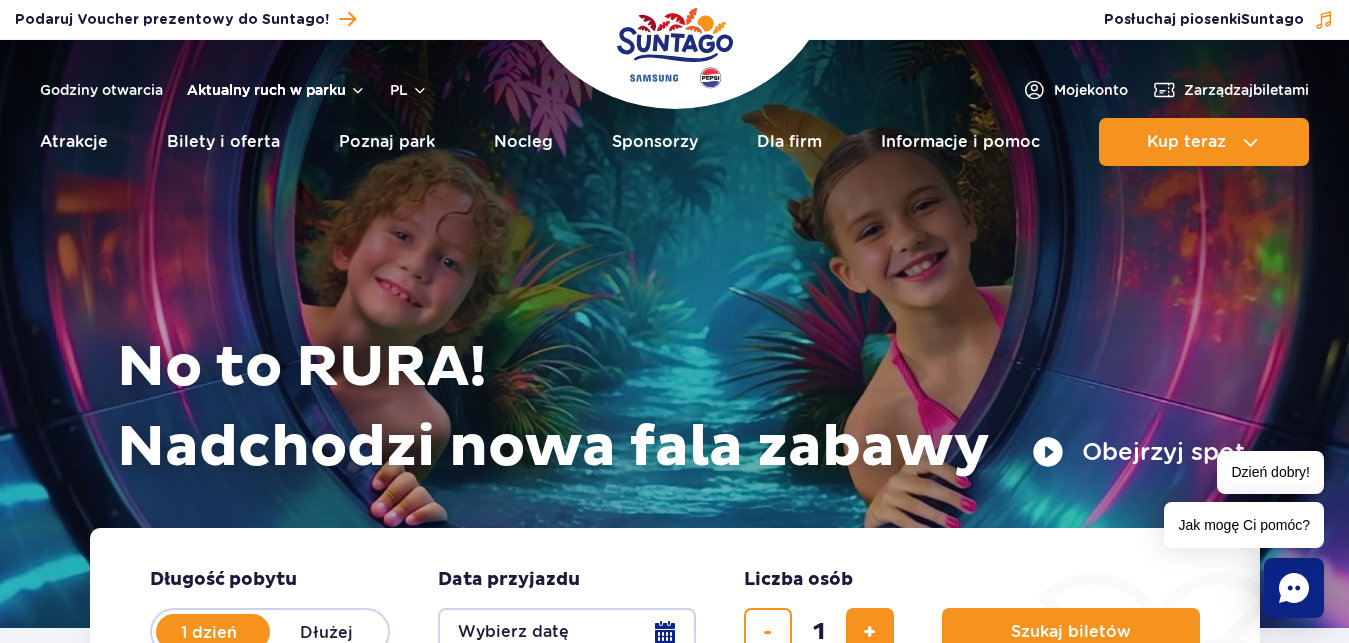 click on "Aktualny ruch w parku" at bounding box center (276, 90) 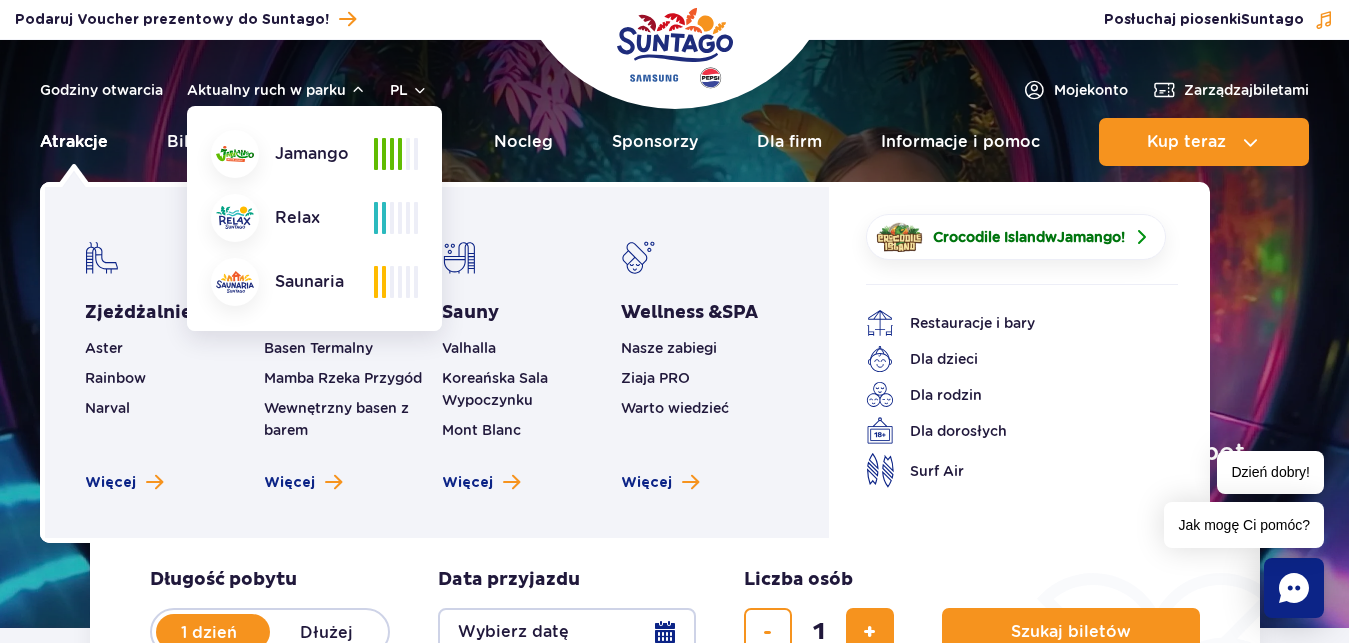 click on "Atrakcje" at bounding box center [74, 142] 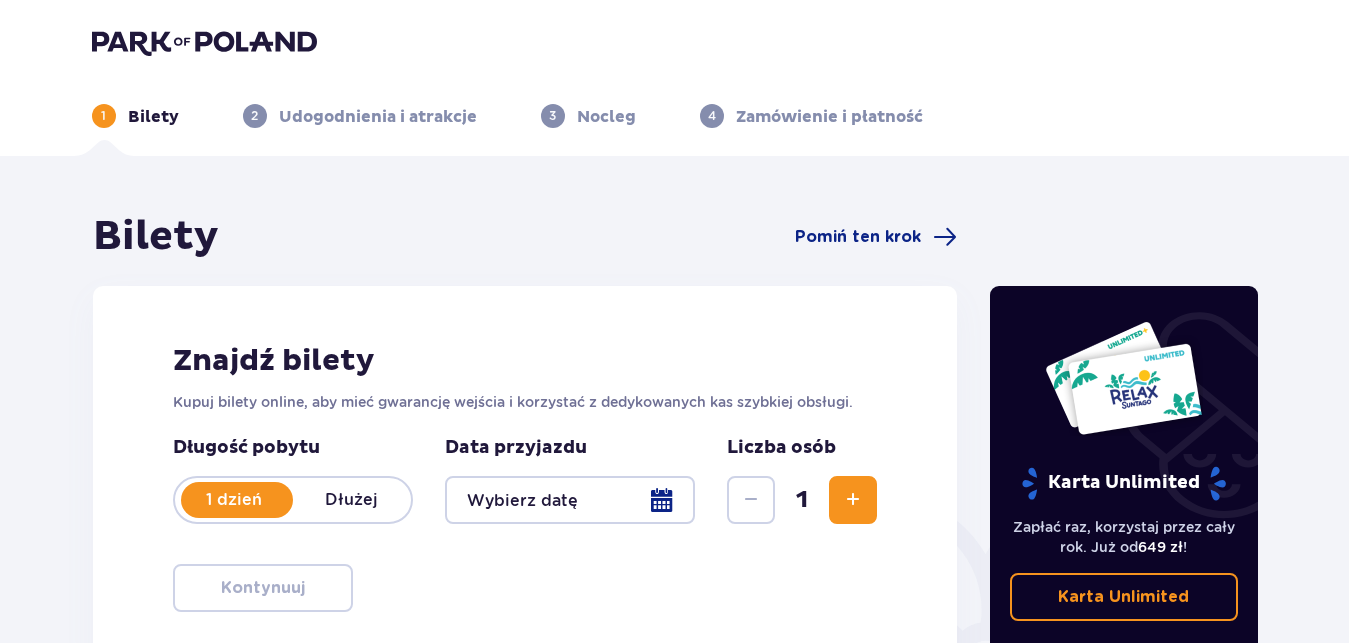 scroll, scrollTop: 0, scrollLeft: 0, axis: both 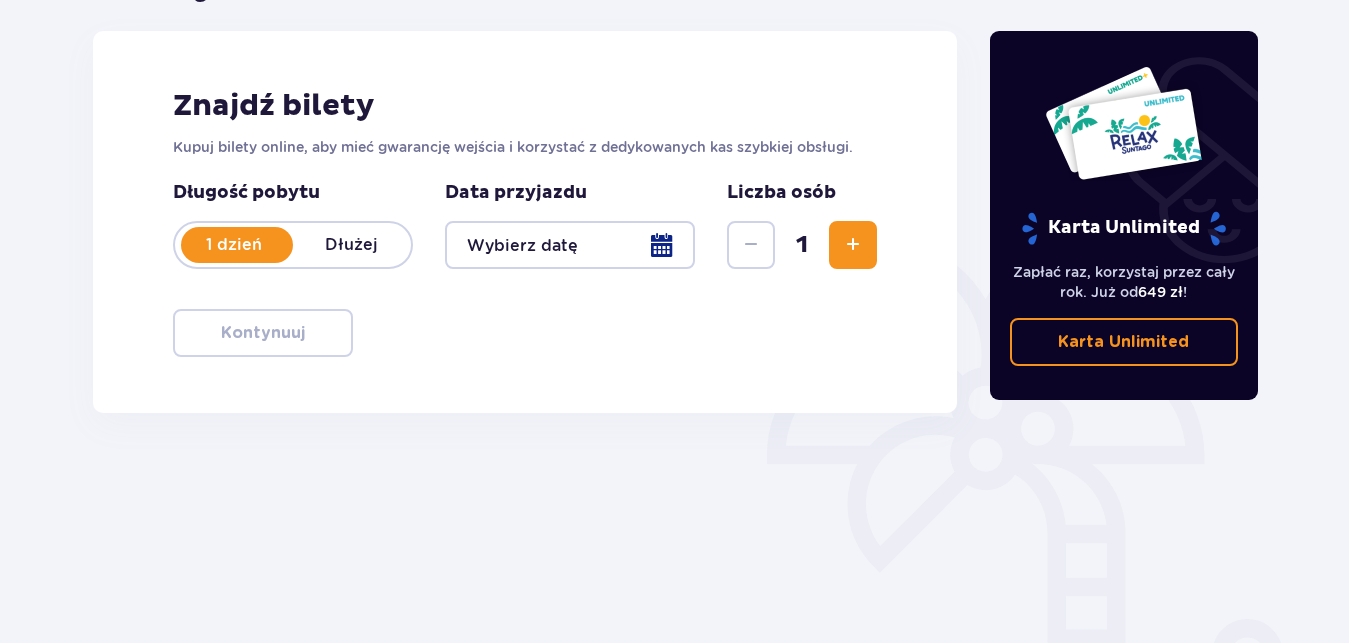 click at bounding box center (853, 245) 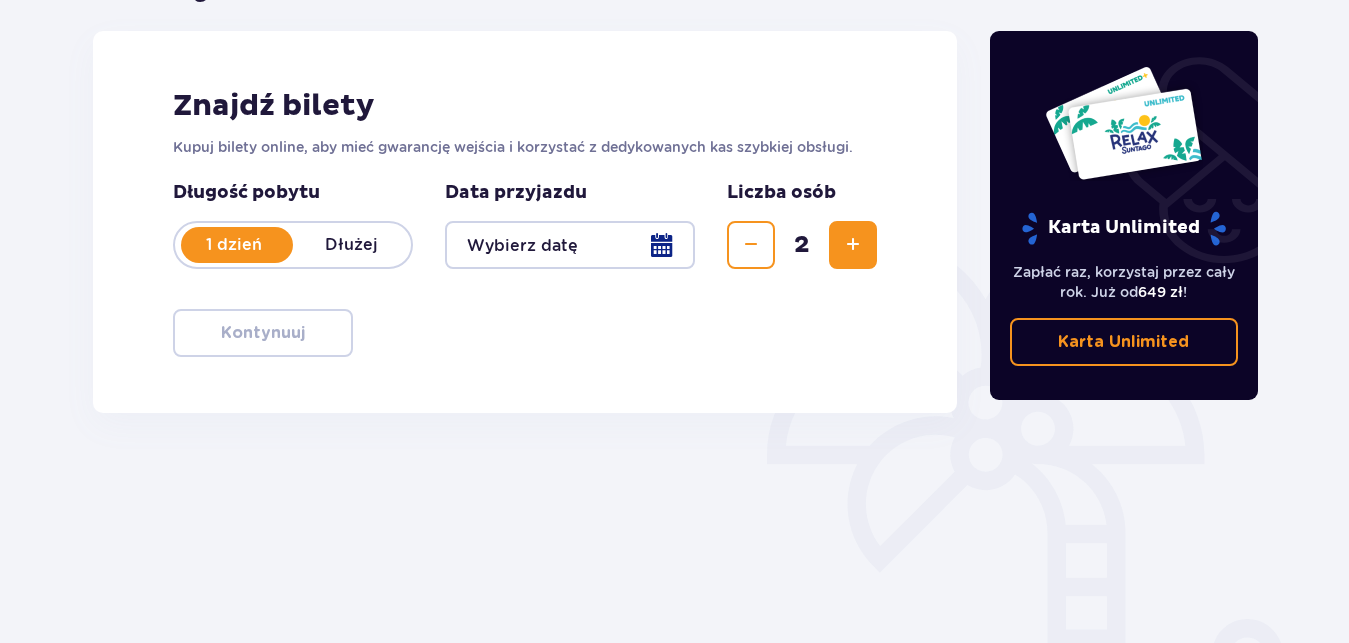 click at bounding box center (853, 245) 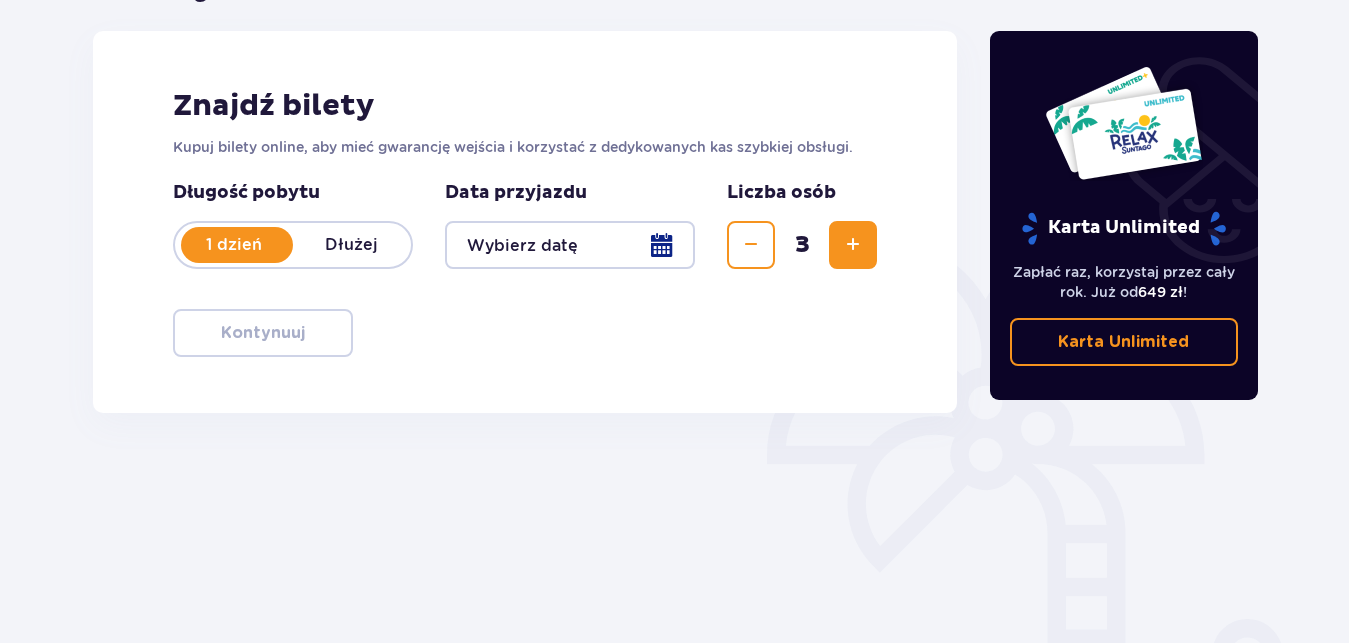 click at bounding box center [853, 245] 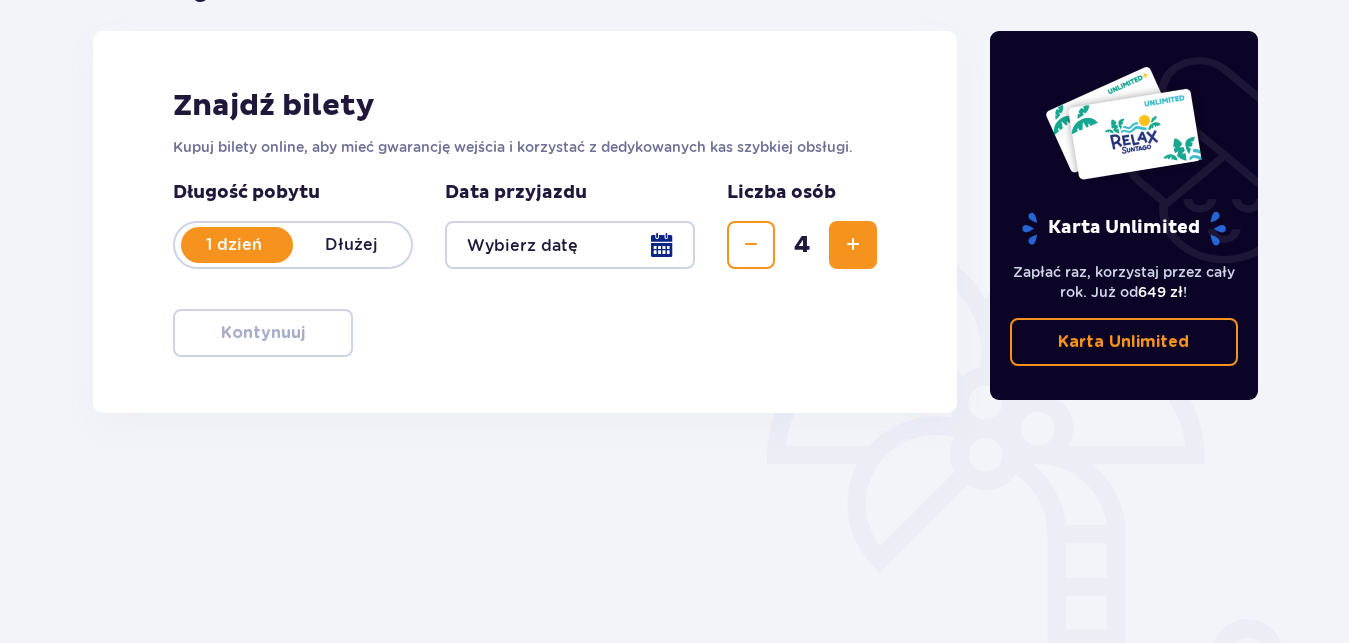 click at bounding box center [751, 245] 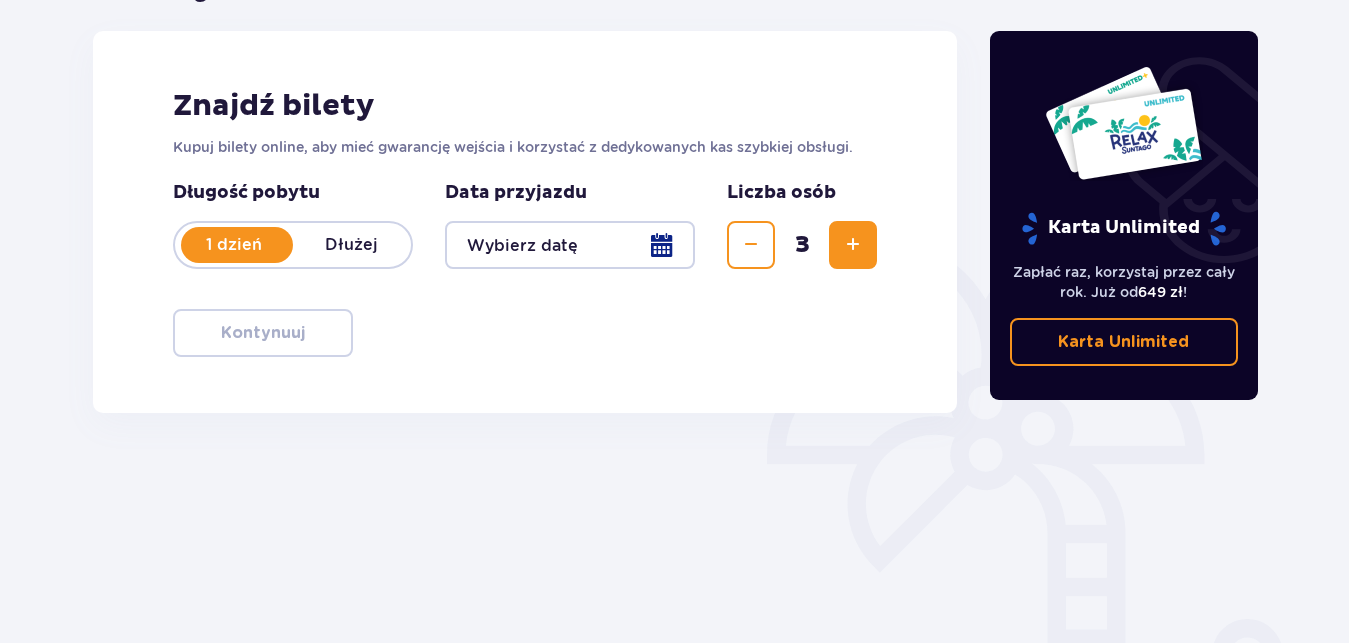 click at bounding box center [570, 245] 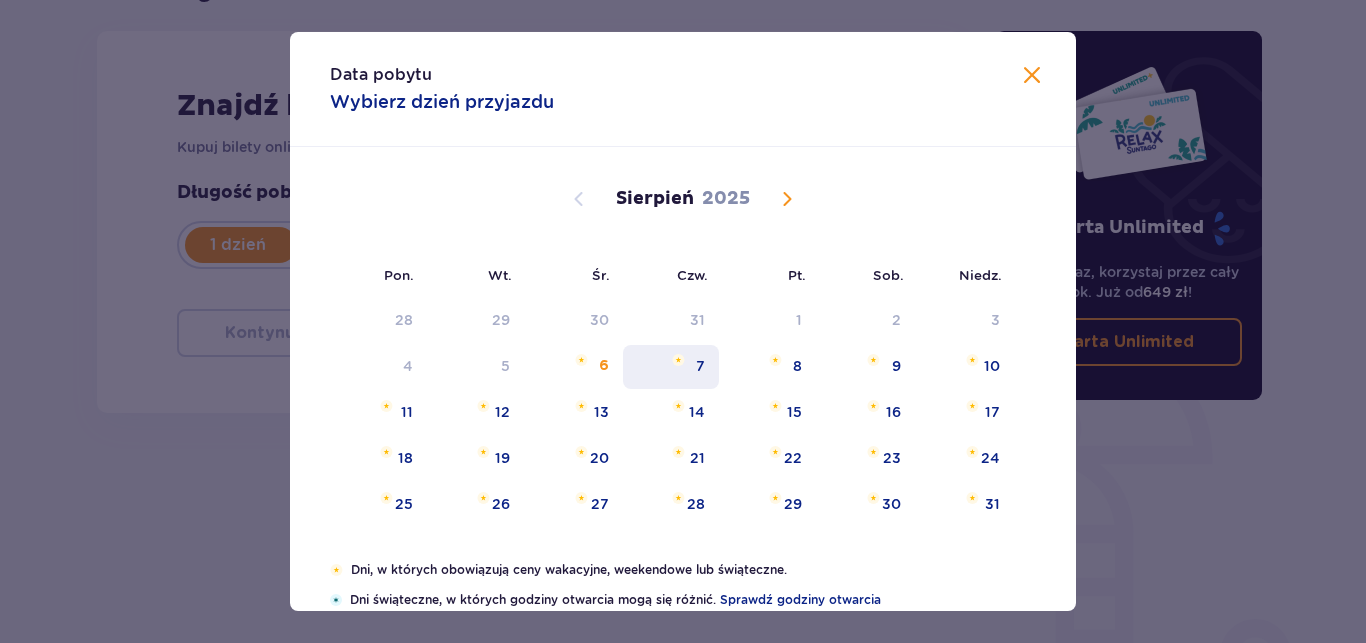 click on "7" at bounding box center [700, 366] 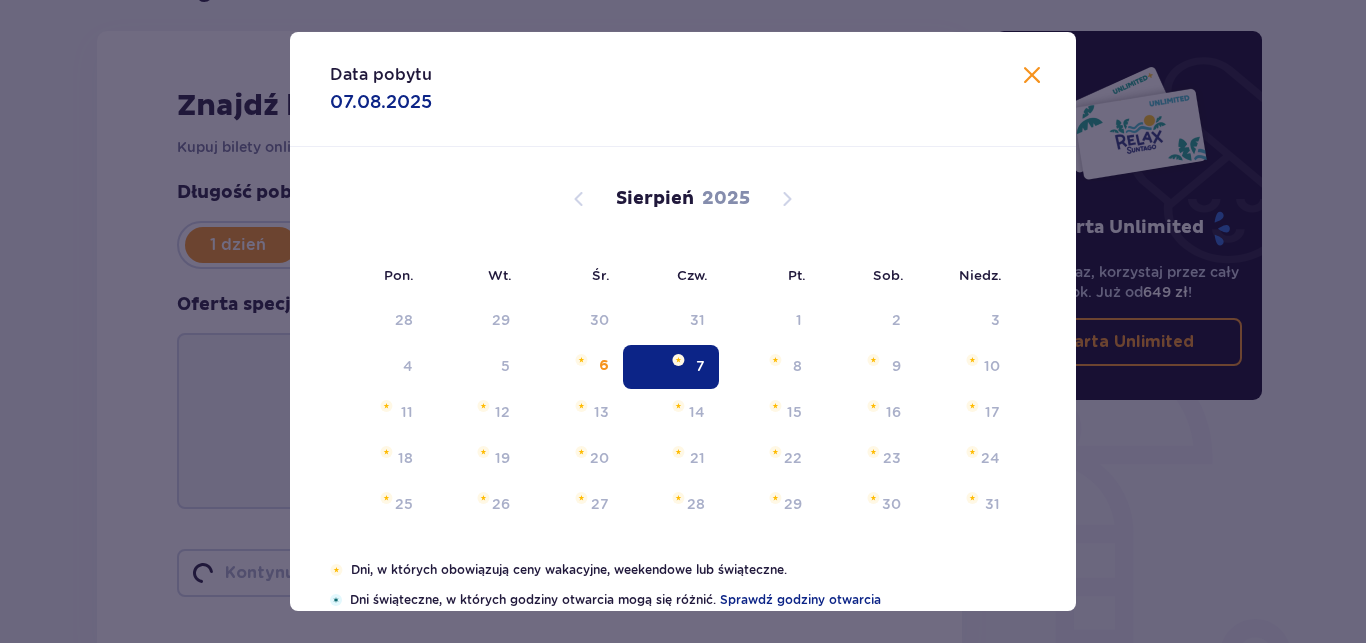 type on "07.08.25" 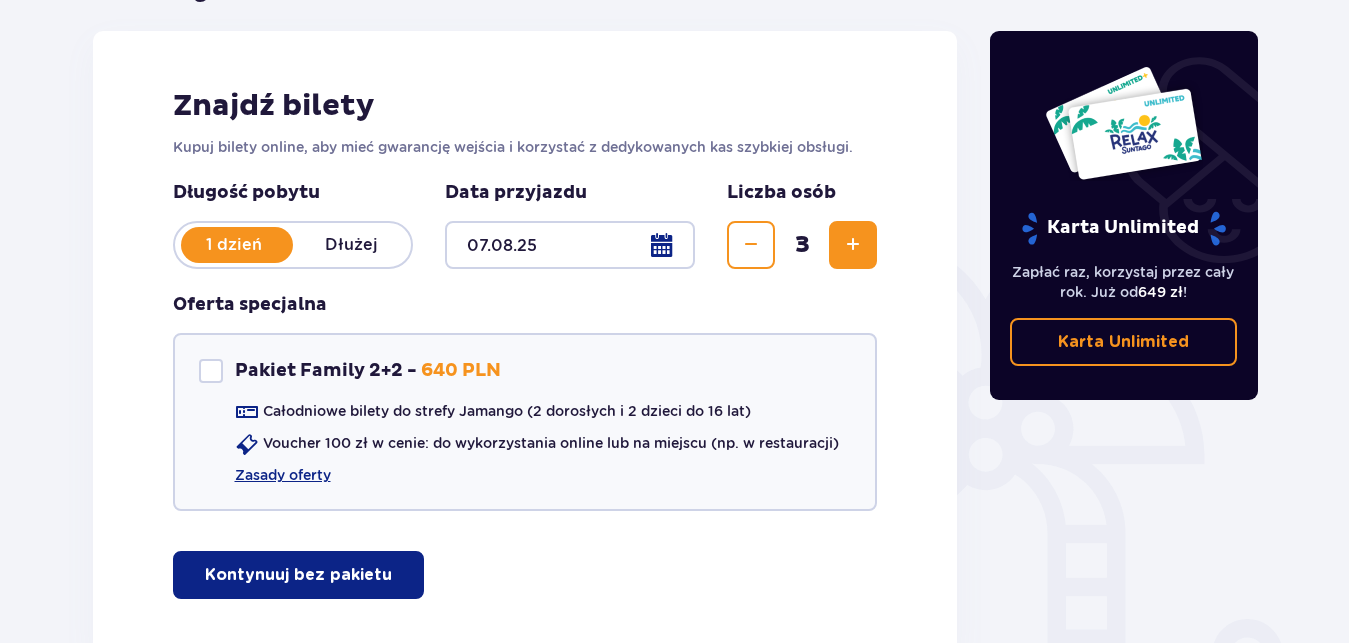 click on "Pakiet Family 2+2    -  640 PLN Całodniowe bilety do strefy Jamango (2 dorosłych i 2 dzieci do 16 lat) Voucher 100 zł w cenie: do wykorzystania online lub na miejscu (np. w restauracji) Zasady oferty" at bounding box center [525, 422] 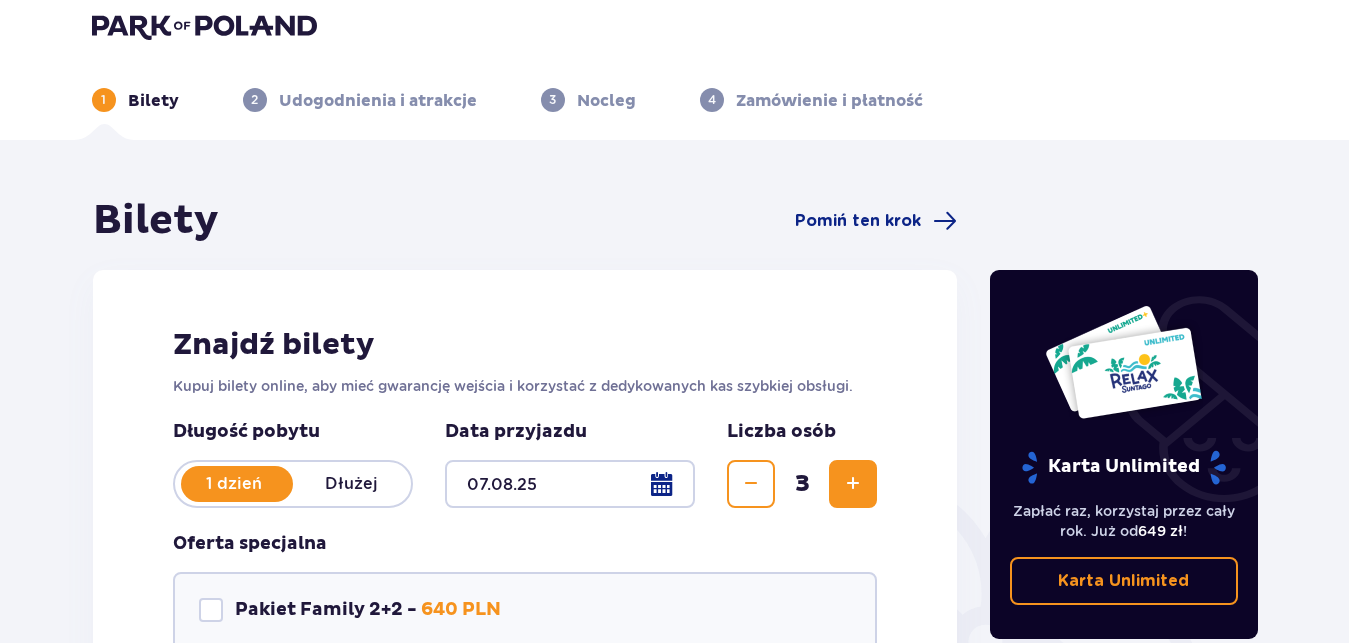 scroll, scrollTop: 10, scrollLeft: 0, axis: vertical 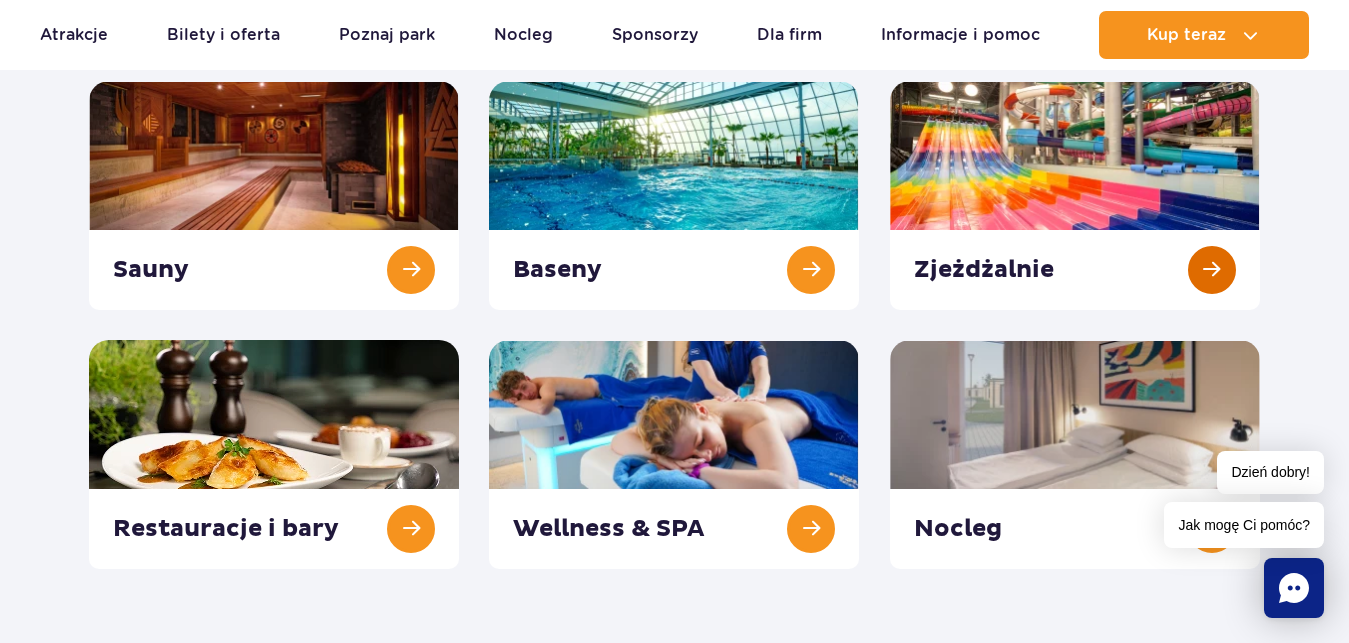 click at bounding box center (1075, 195) 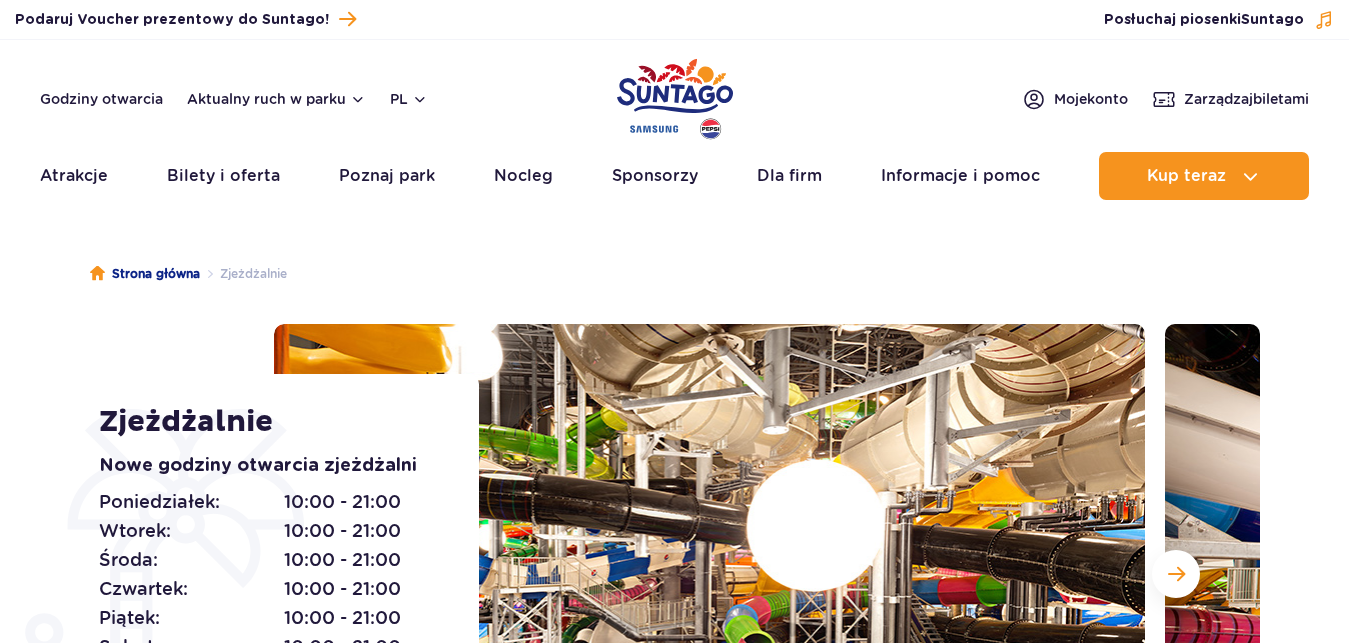 scroll, scrollTop: 0, scrollLeft: 0, axis: both 